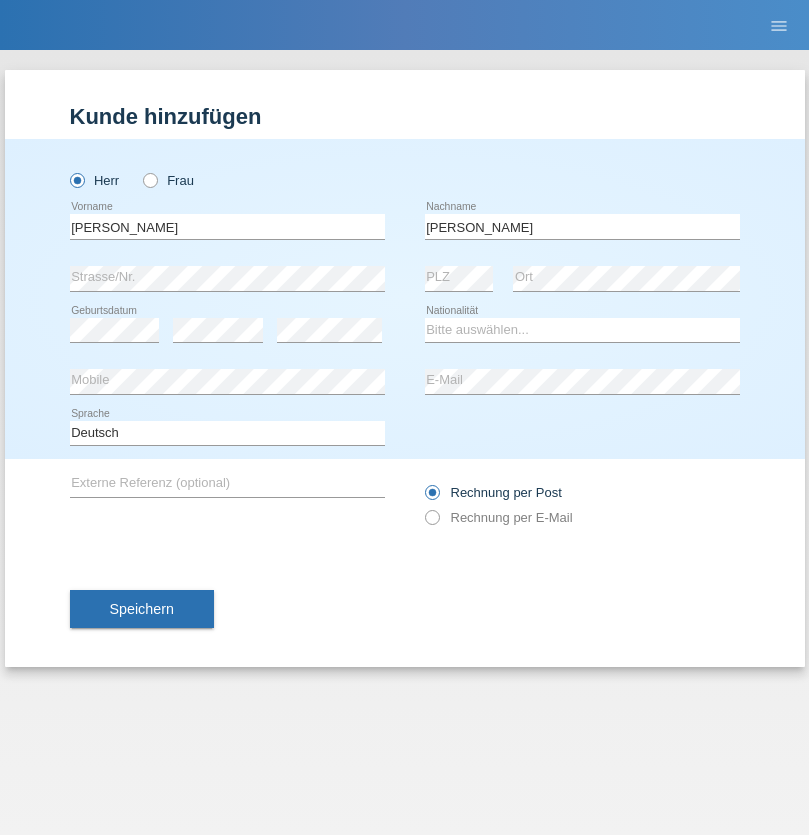 scroll, scrollTop: 0, scrollLeft: 0, axis: both 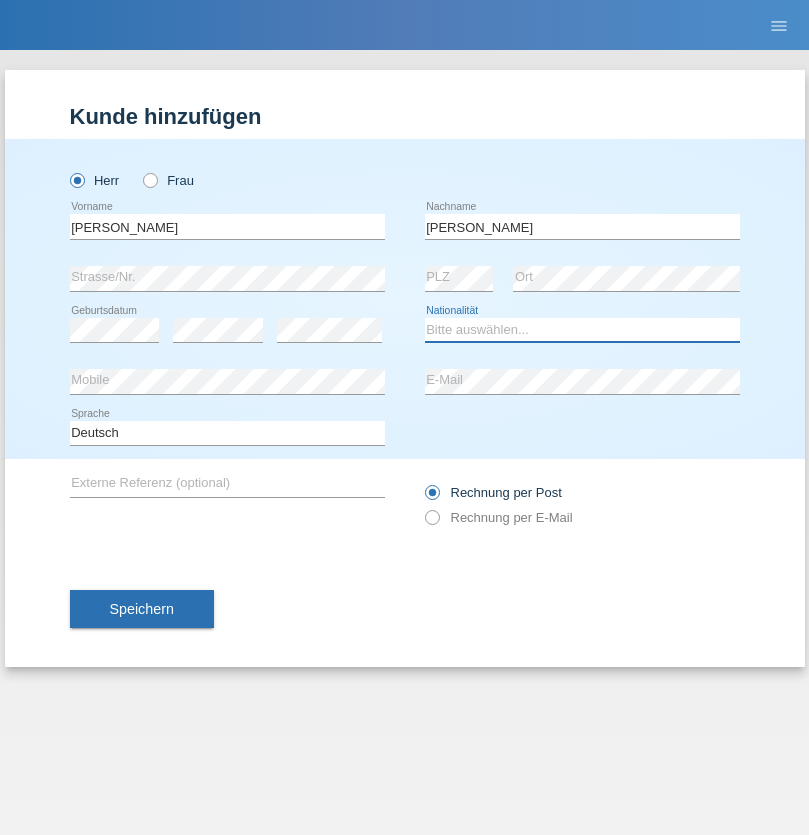 select on "BR" 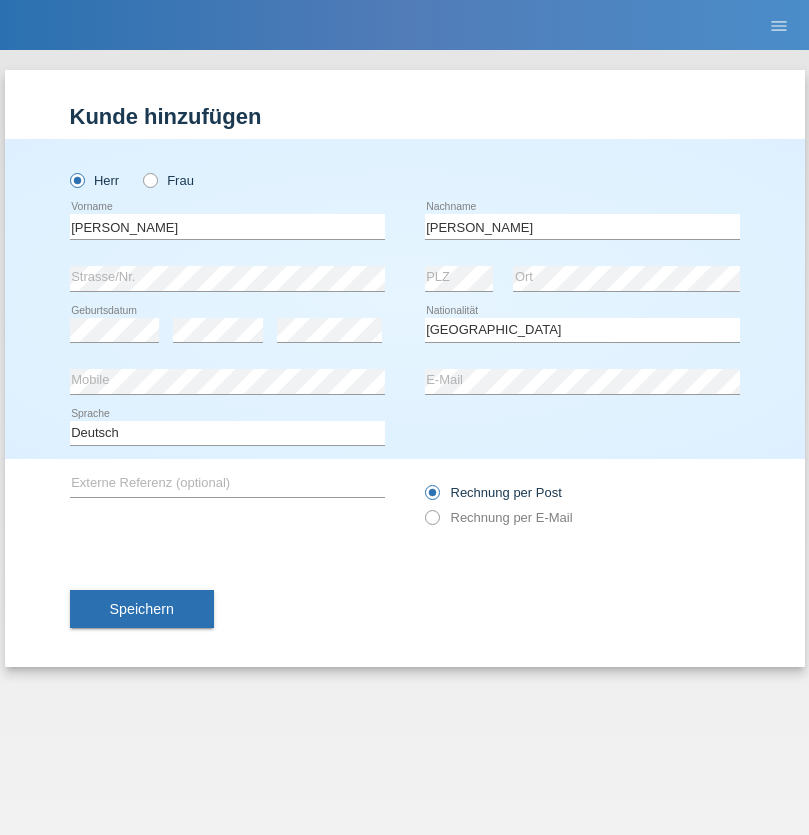 select on "C" 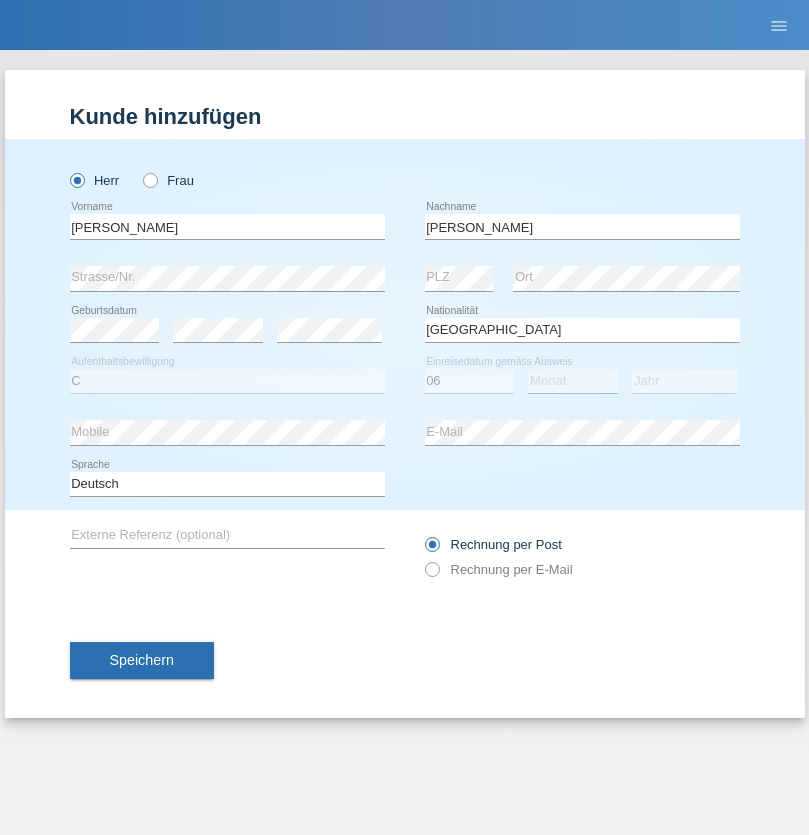 select on "02" 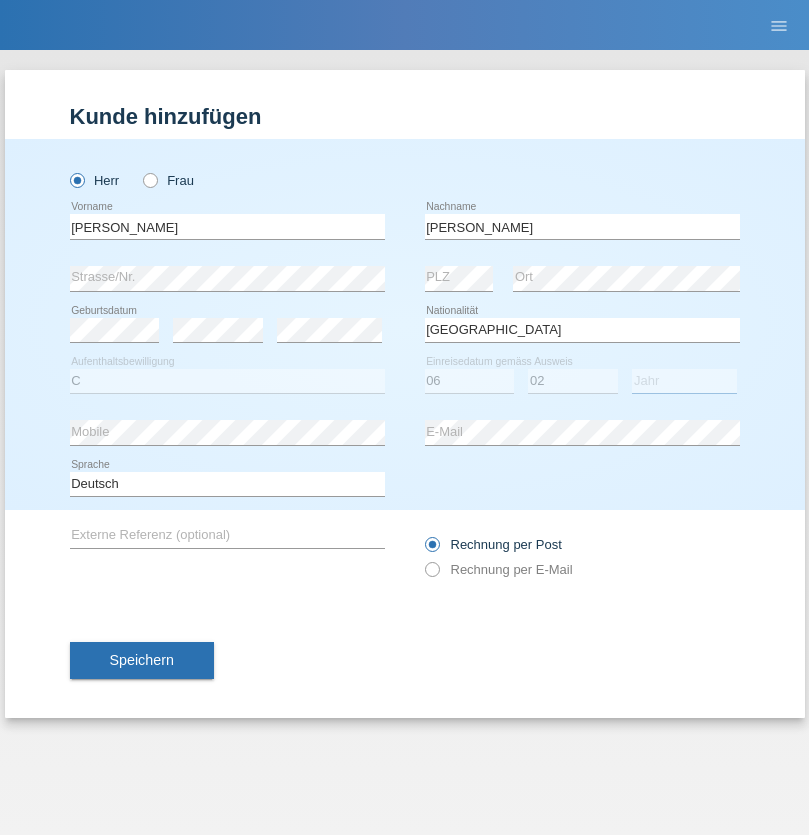 select on "2018" 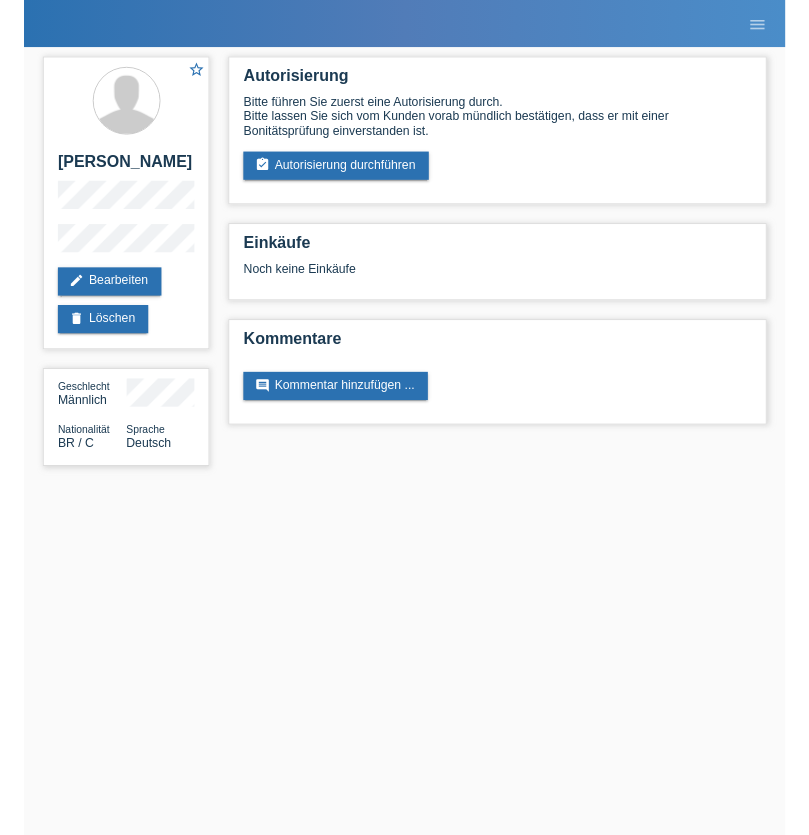 scroll, scrollTop: 0, scrollLeft: 0, axis: both 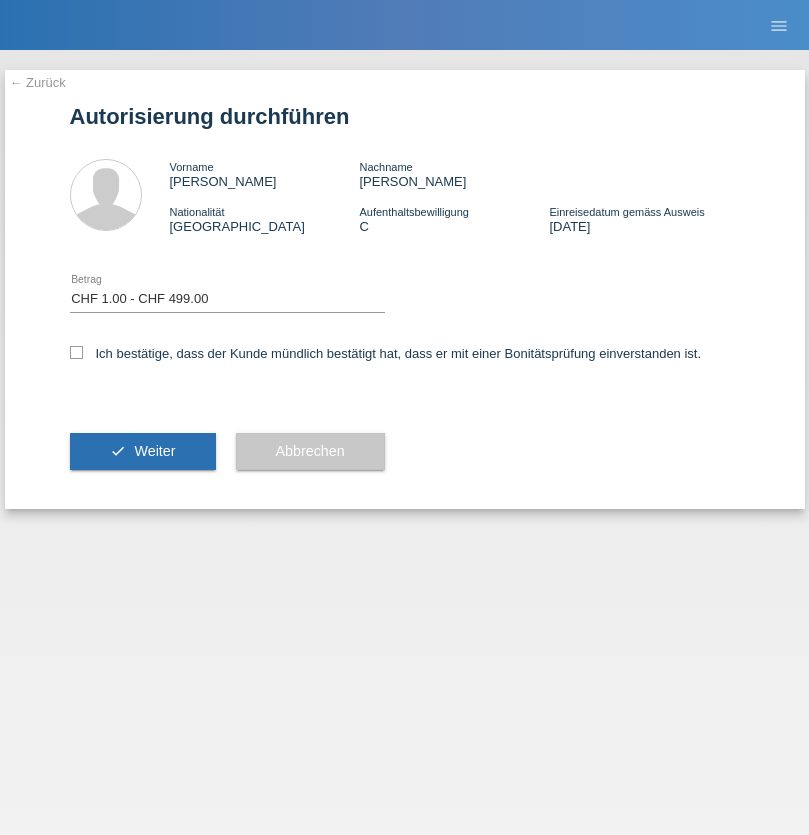 select on "1" 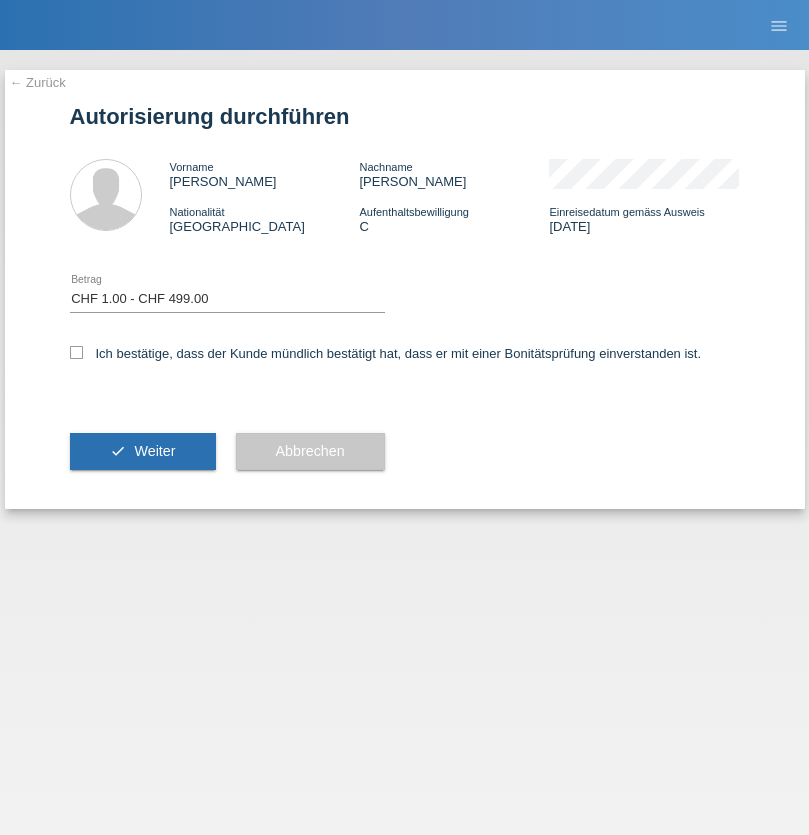 checkbox on "true" 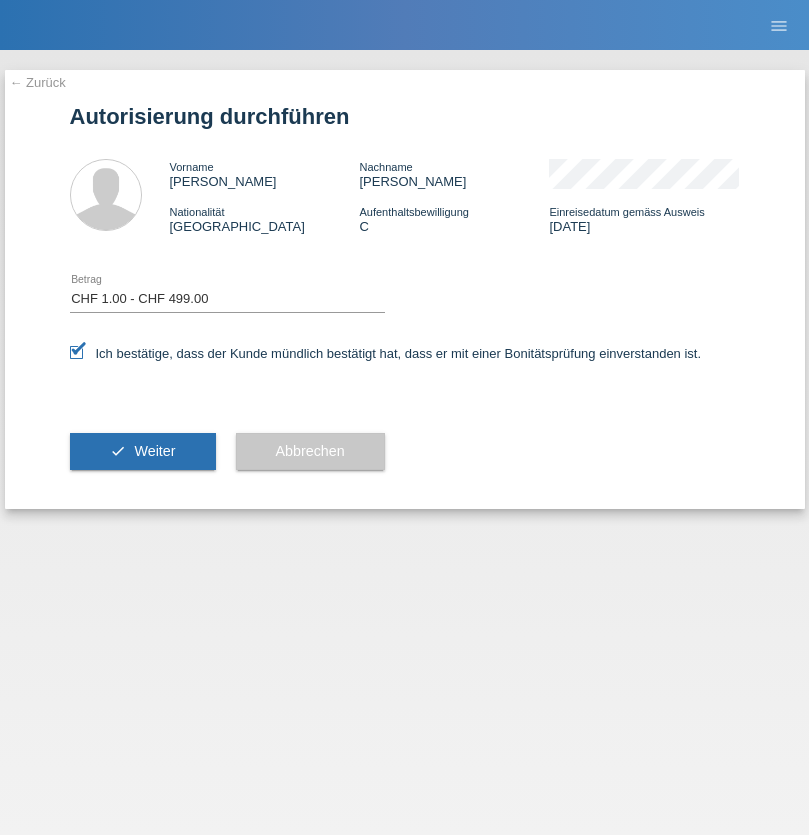 scroll, scrollTop: 0, scrollLeft: 0, axis: both 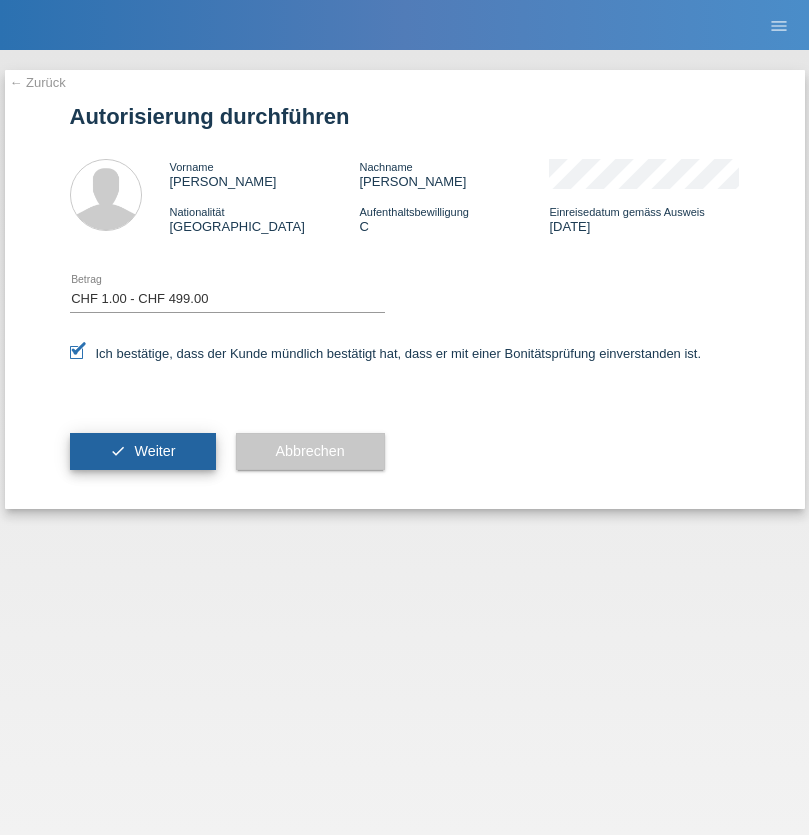 click on "Weiter" at bounding box center (154, 451) 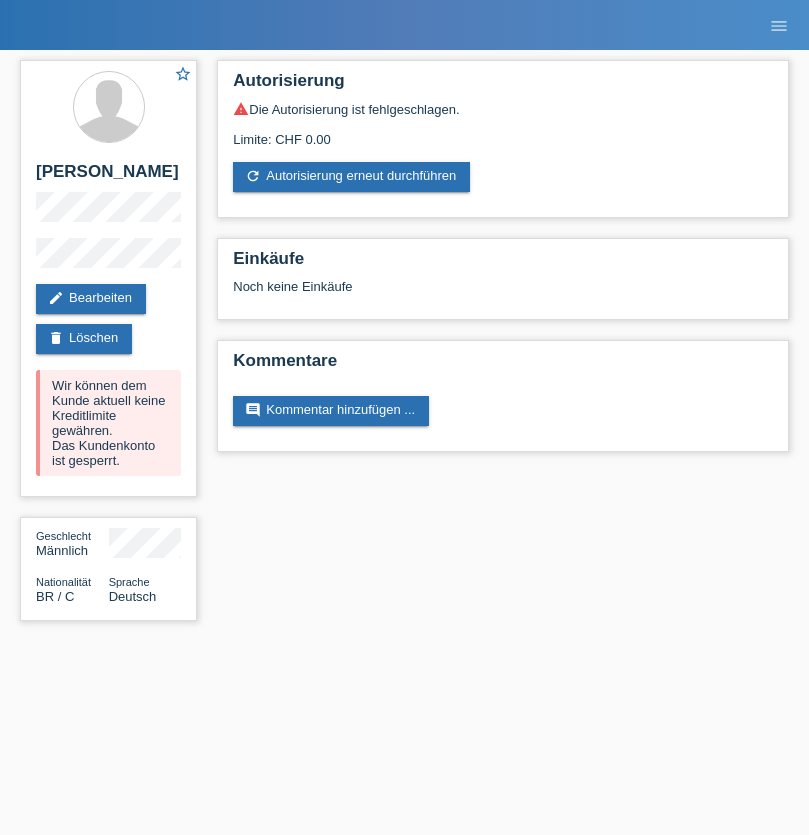 scroll, scrollTop: 0, scrollLeft: 0, axis: both 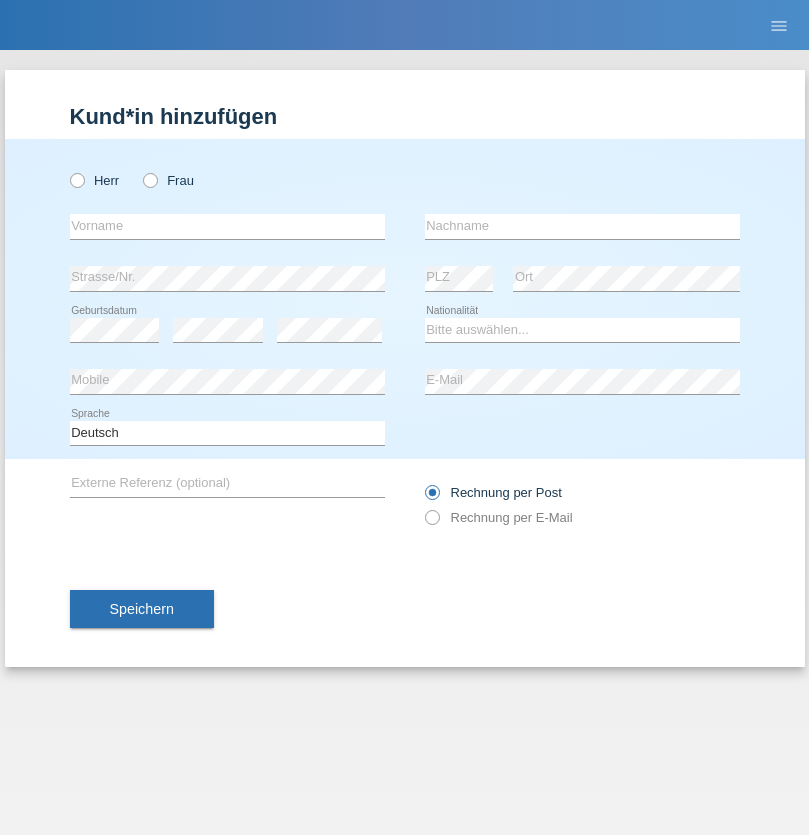 radio on "true" 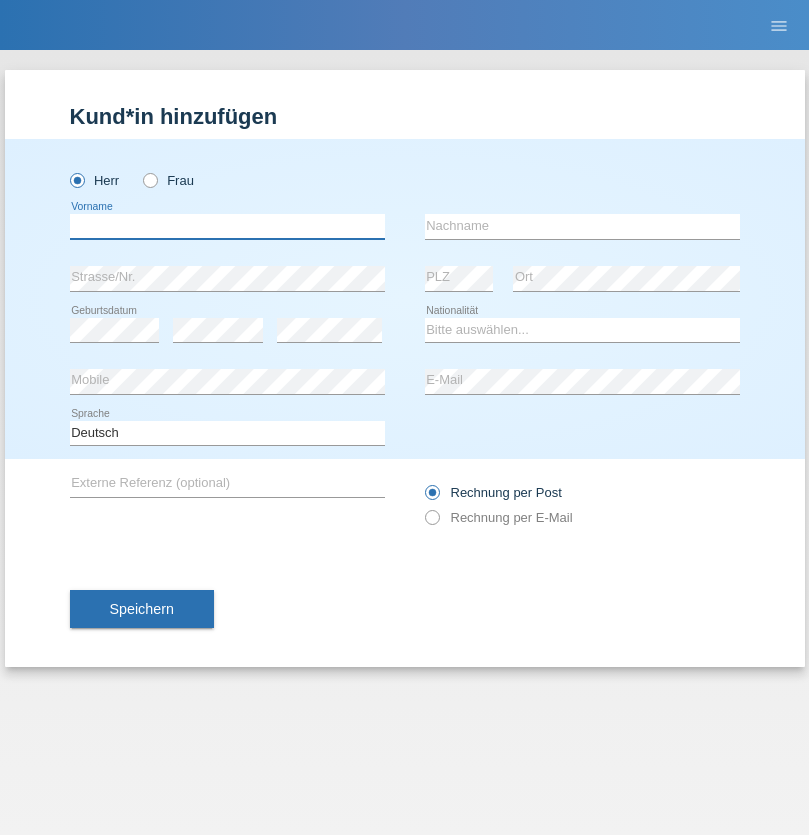 click at bounding box center (227, 226) 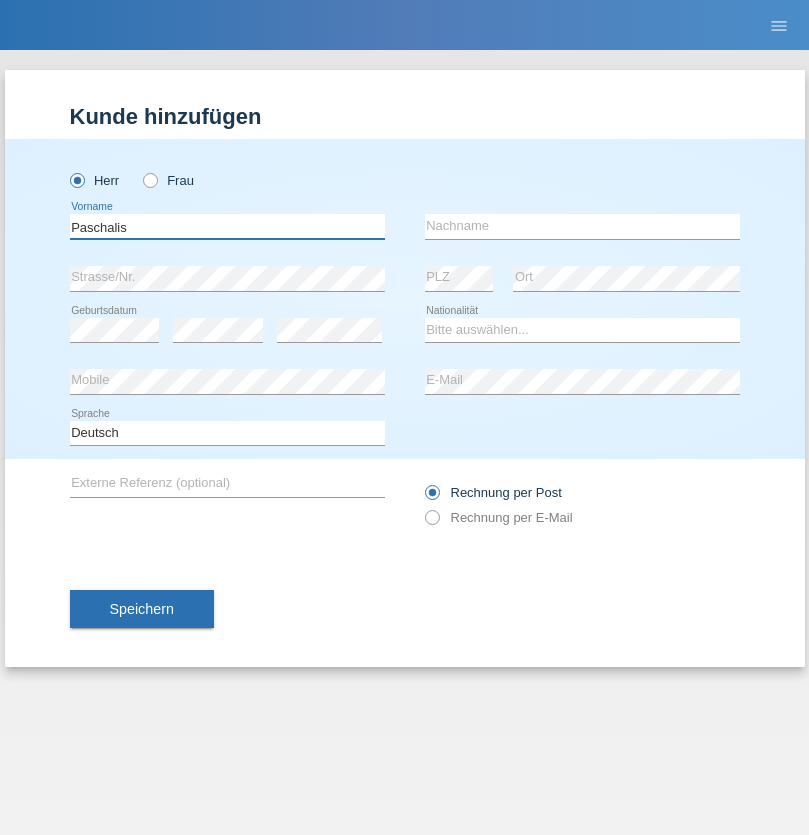 type on "Paschalis" 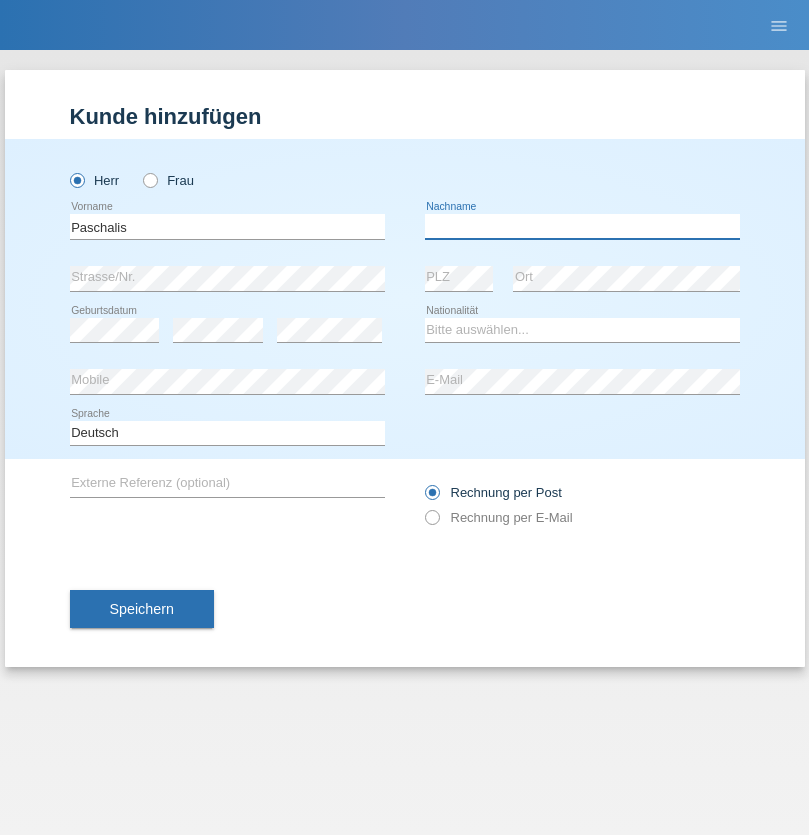 click at bounding box center [582, 226] 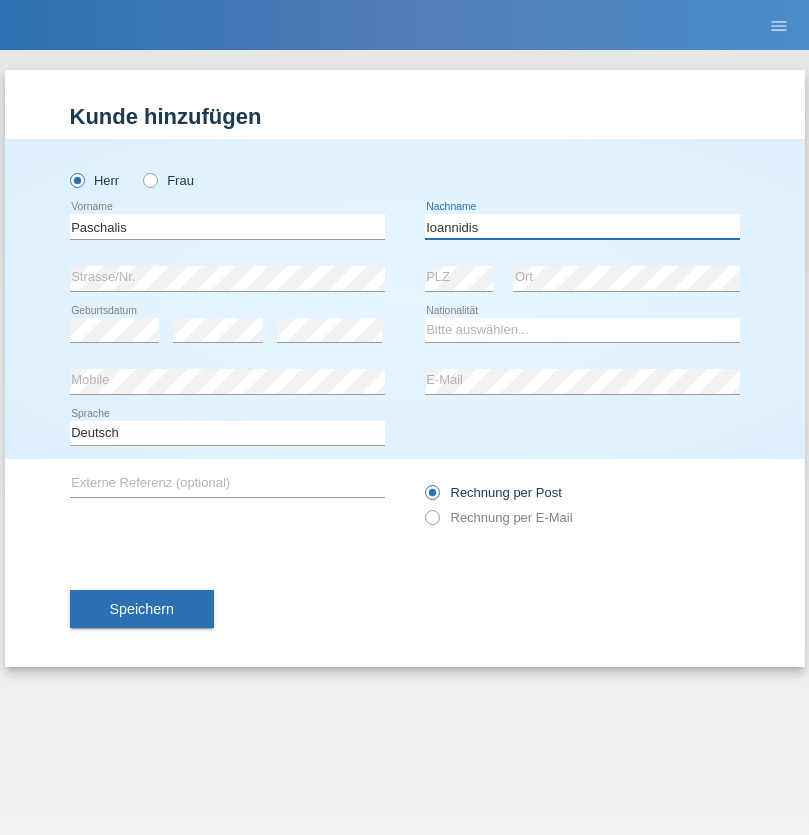 type on "Ioannidis" 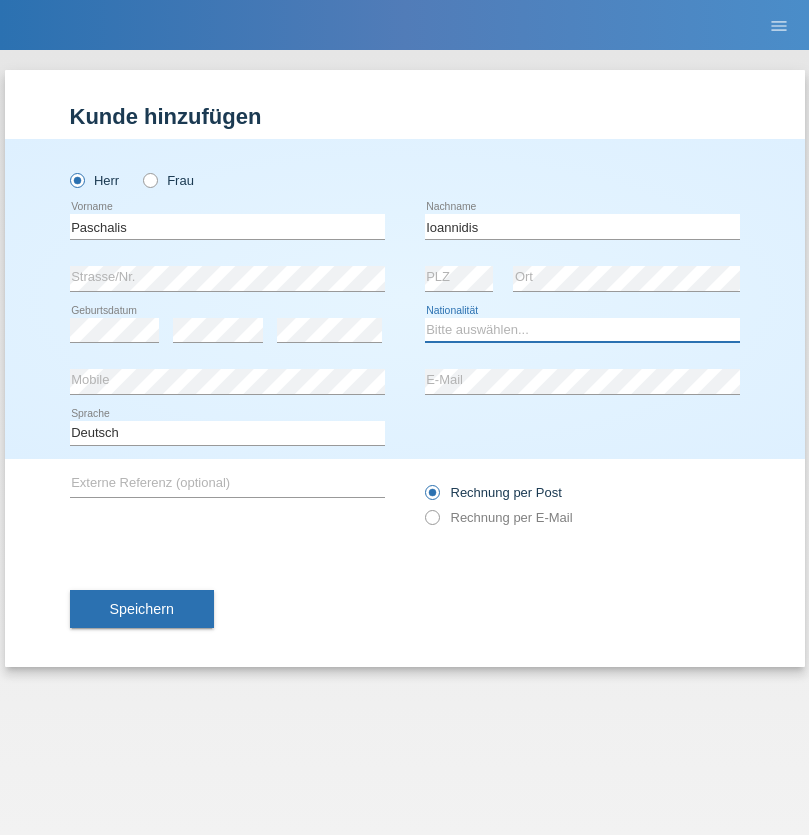 select on "GR" 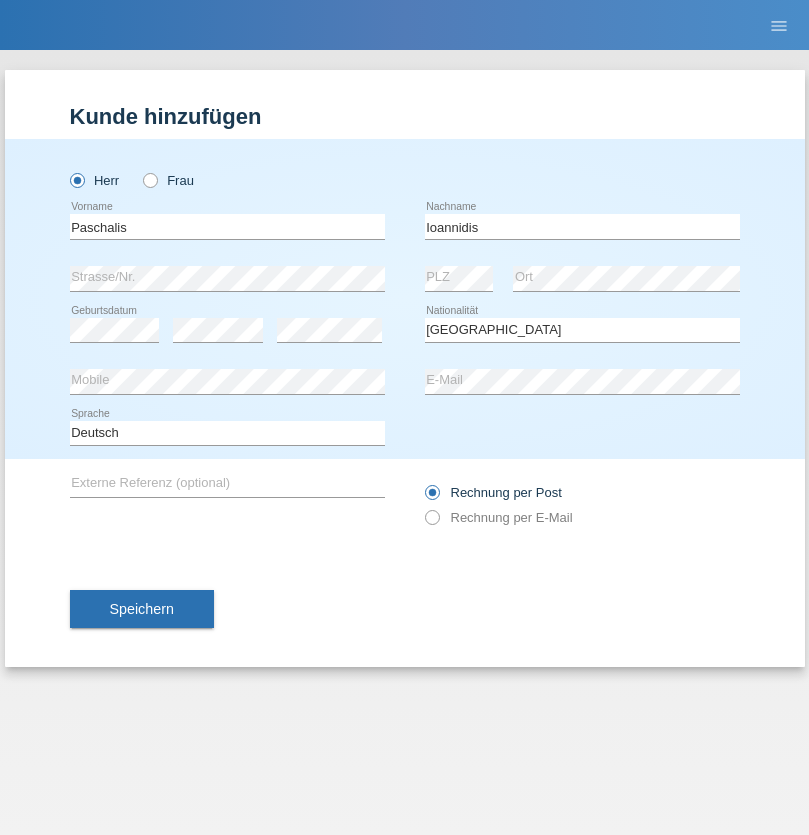 select on "C" 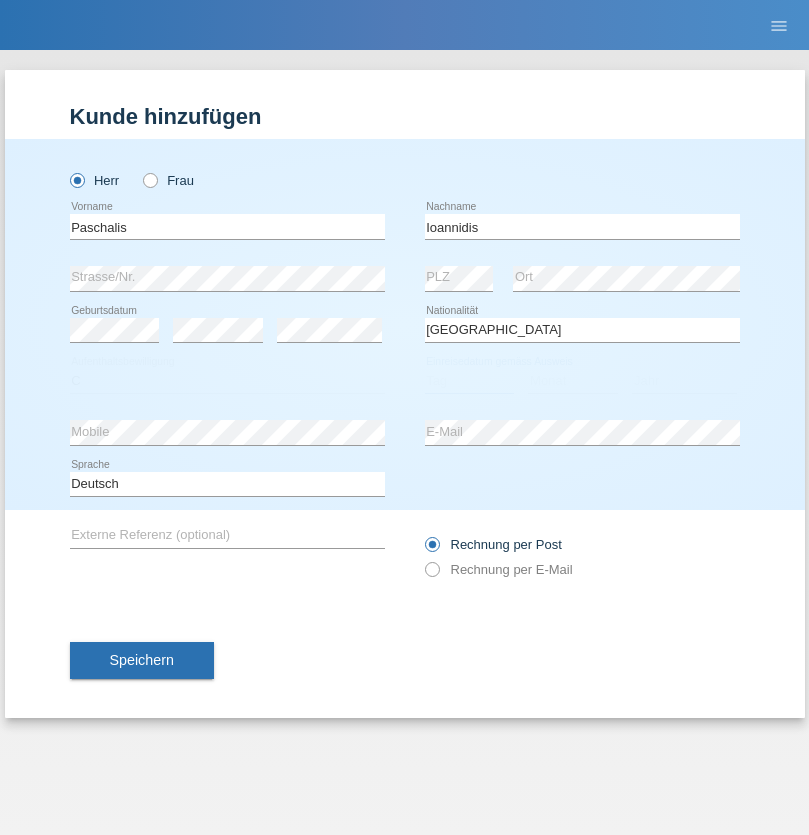 select on "12" 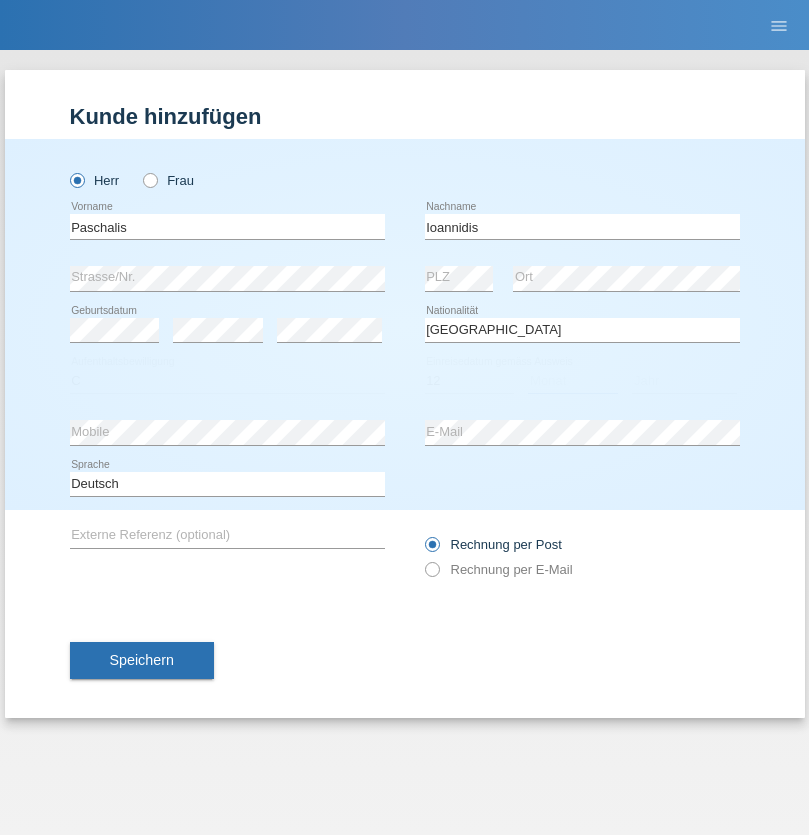 select on "08" 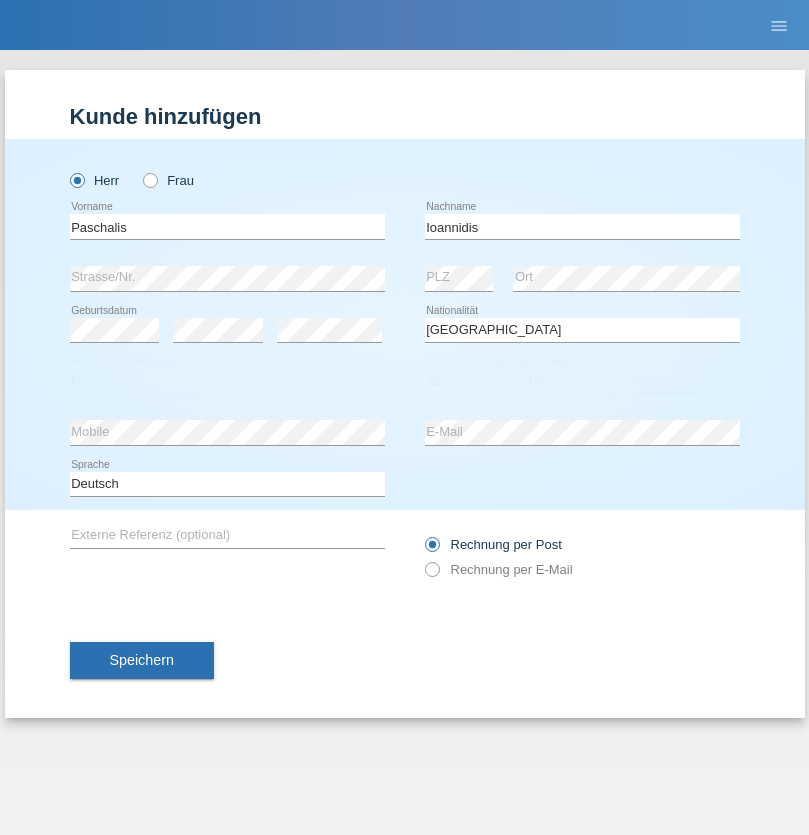 select on "2013" 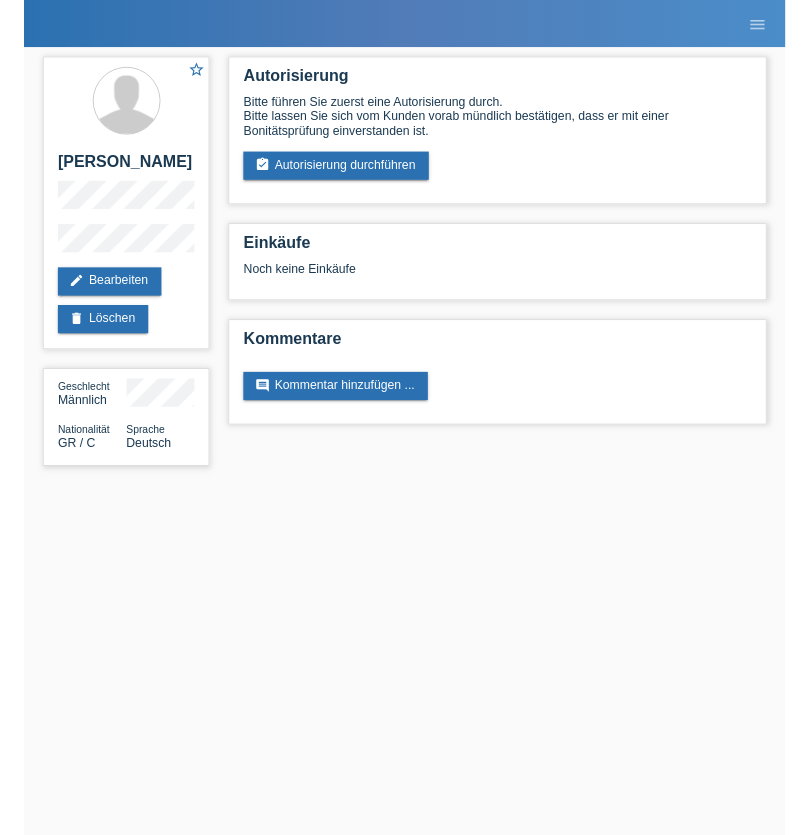 scroll, scrollTop: 0, scrollLeft: 0, axis: both 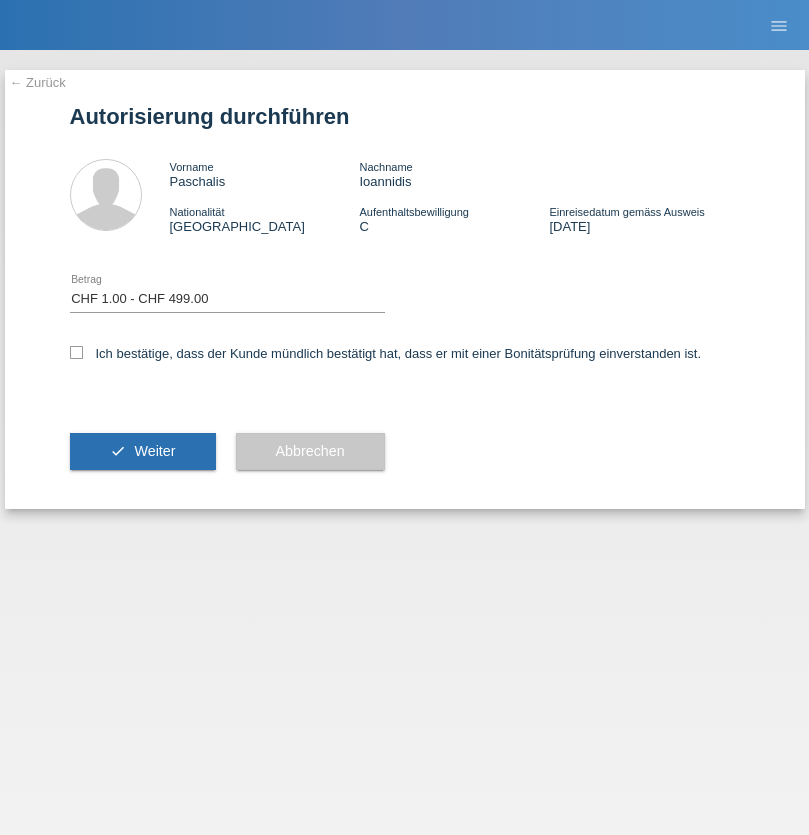 select on "1" 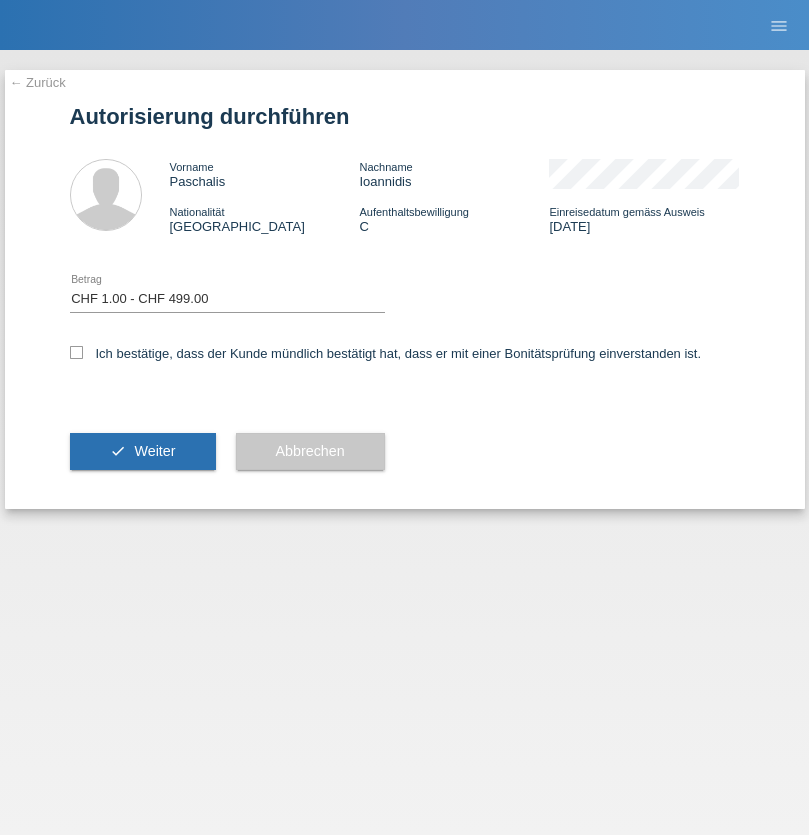 checkbox on "true" 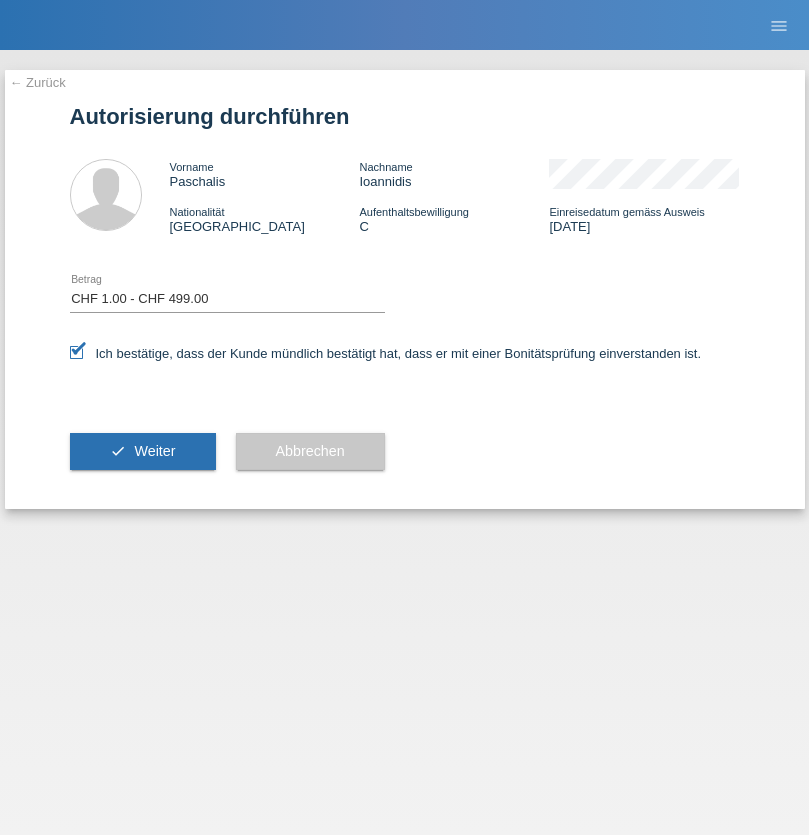 scroll, scrollTop: 0, scrollLeft: 0, axis: both 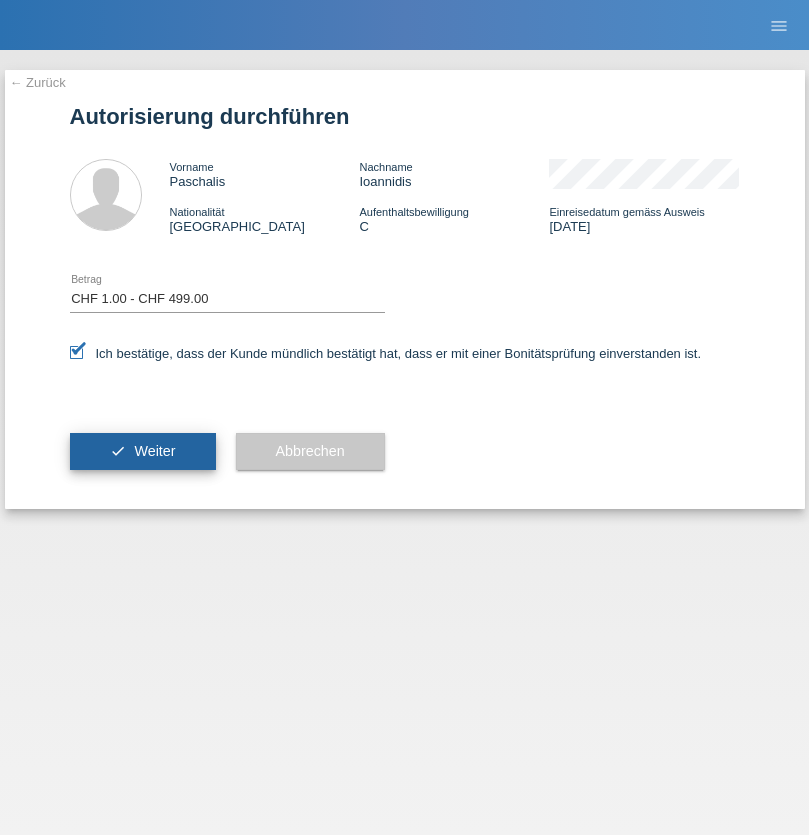 click on "Weiter" at bounding box center [154, 451] 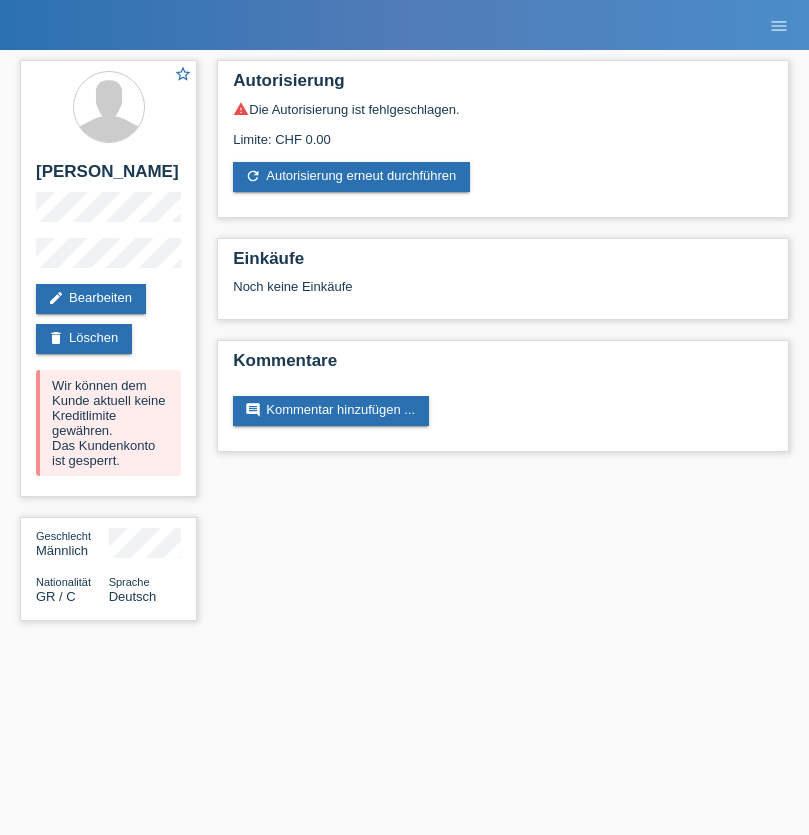 scroll, scrollTop: 0, scrollLeft: 0, axis: both 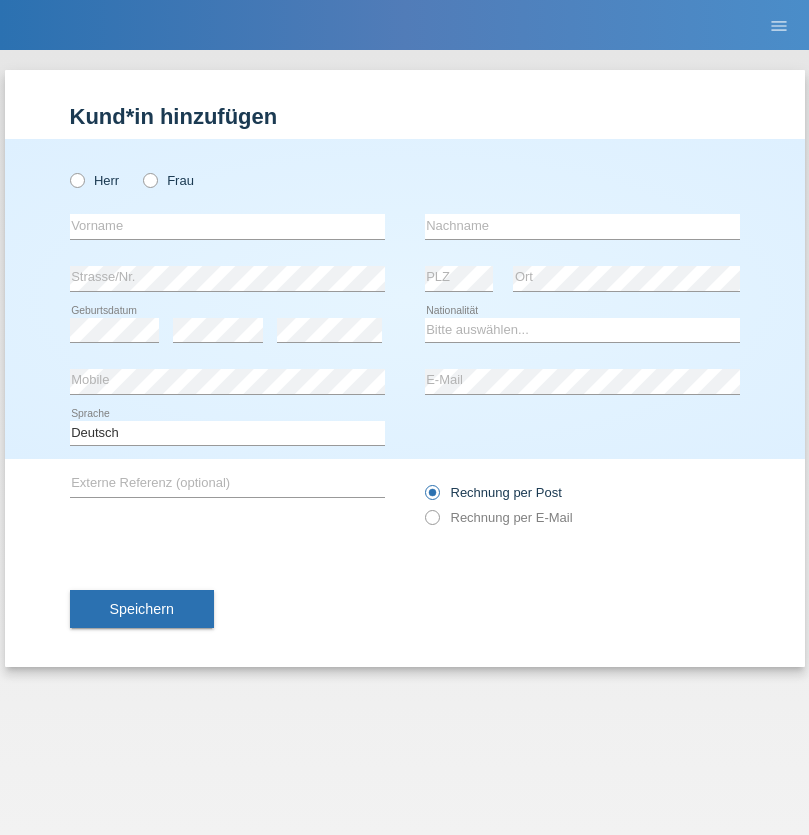 radio on "true" 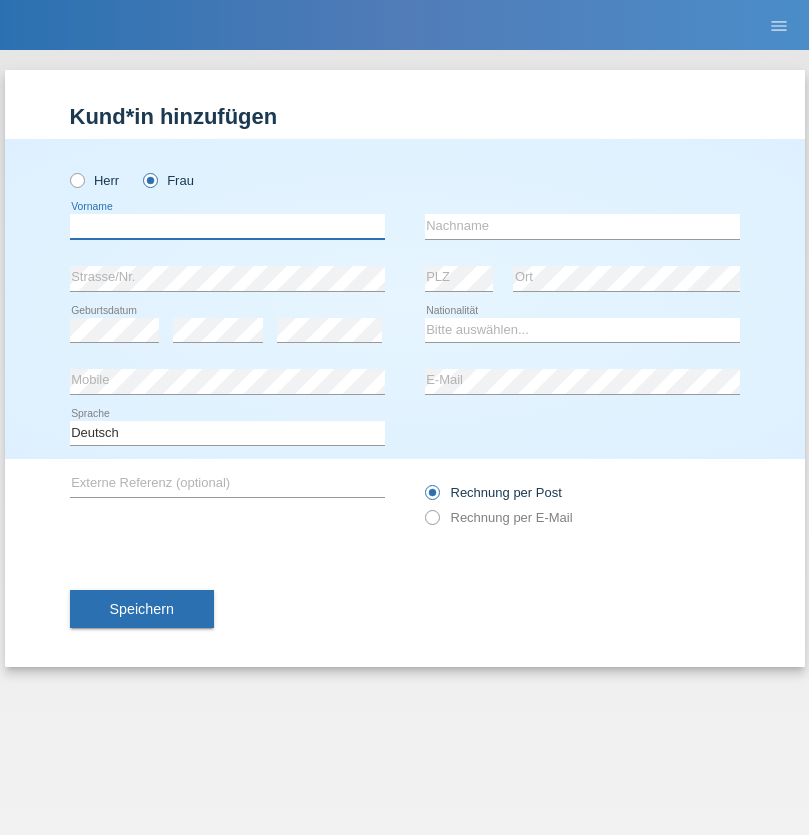 click at bounding box center [227, 226] 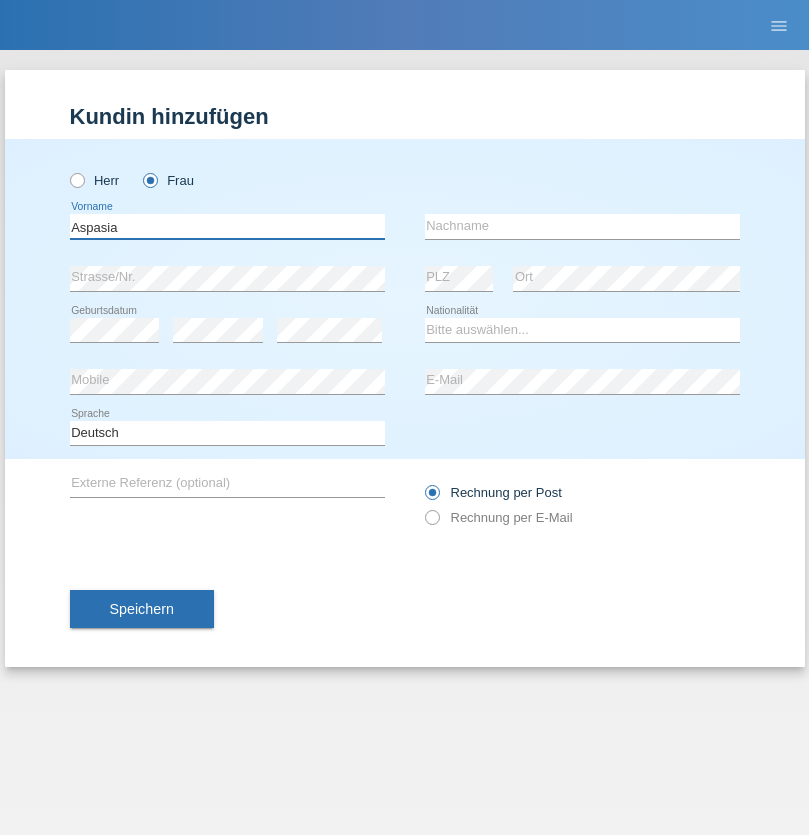 type on "Aspasia" 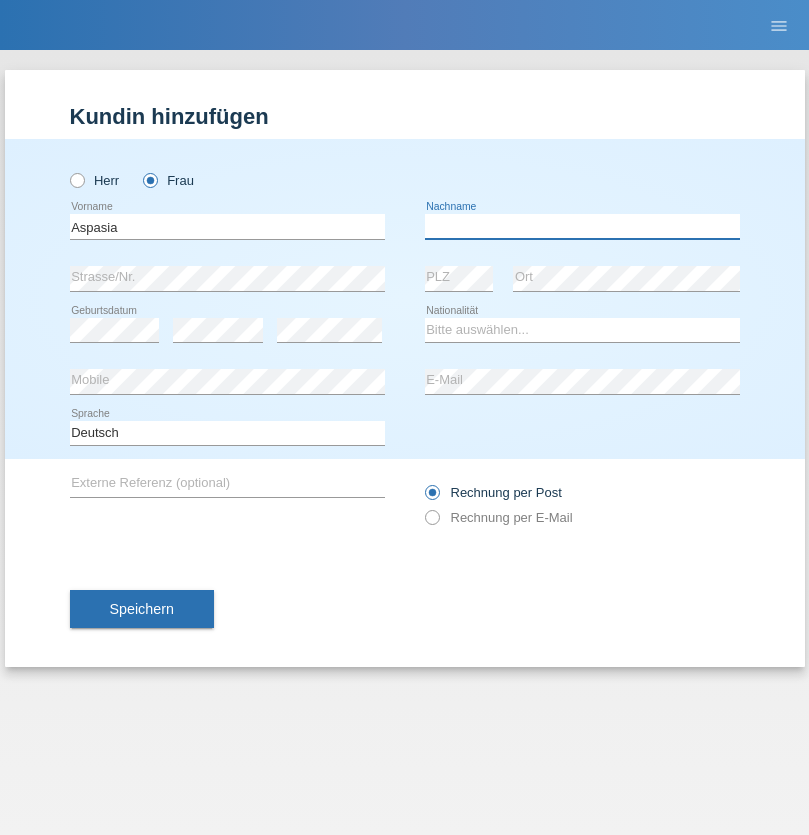 click at bounding box center [582, 226] 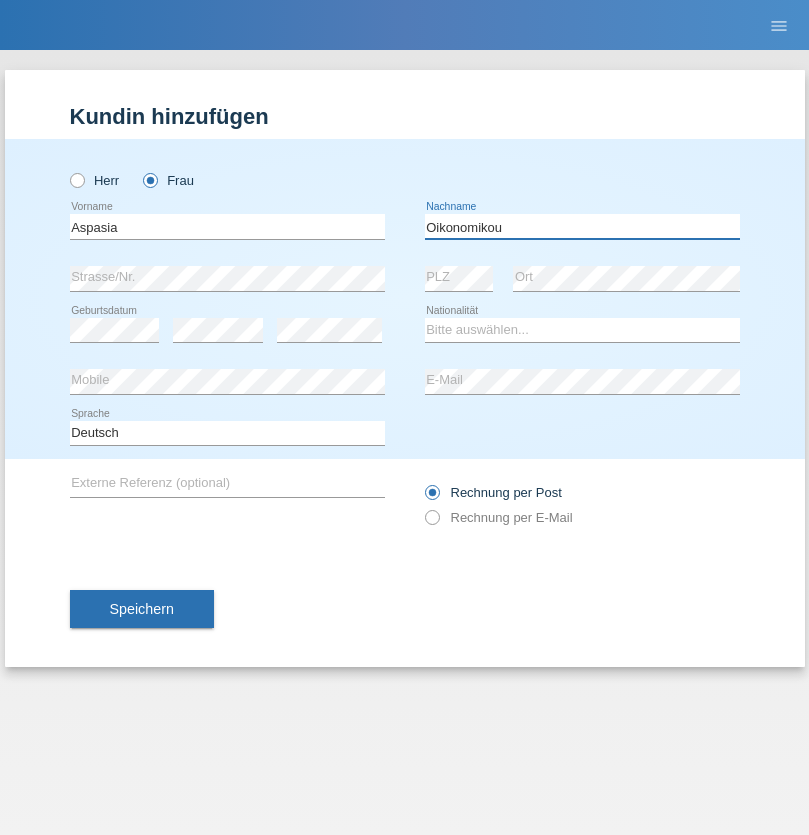 type on "Oikonomikou" 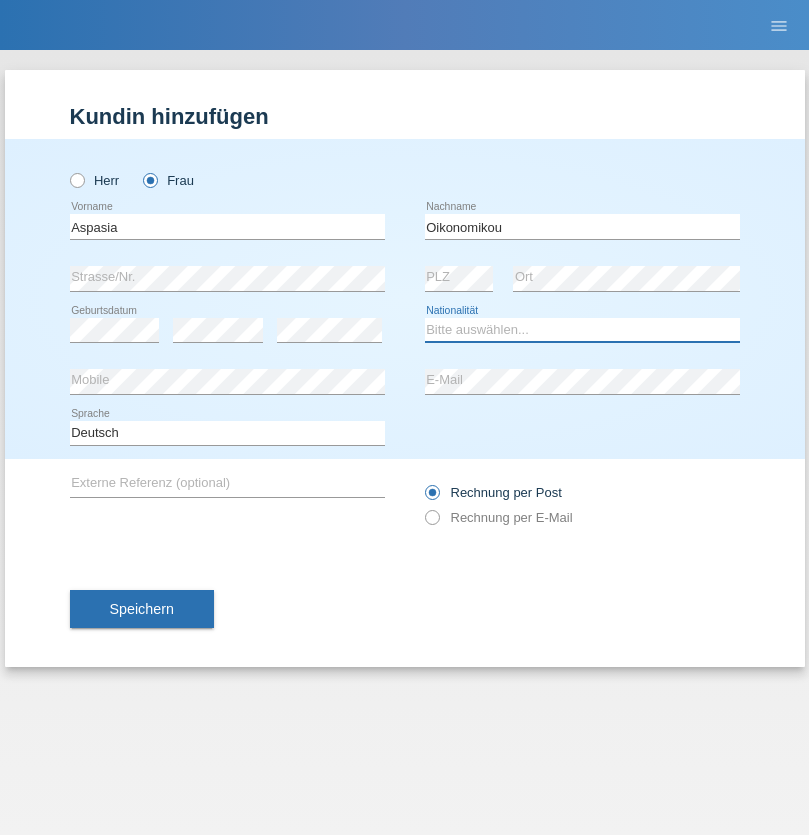 select on "GR" 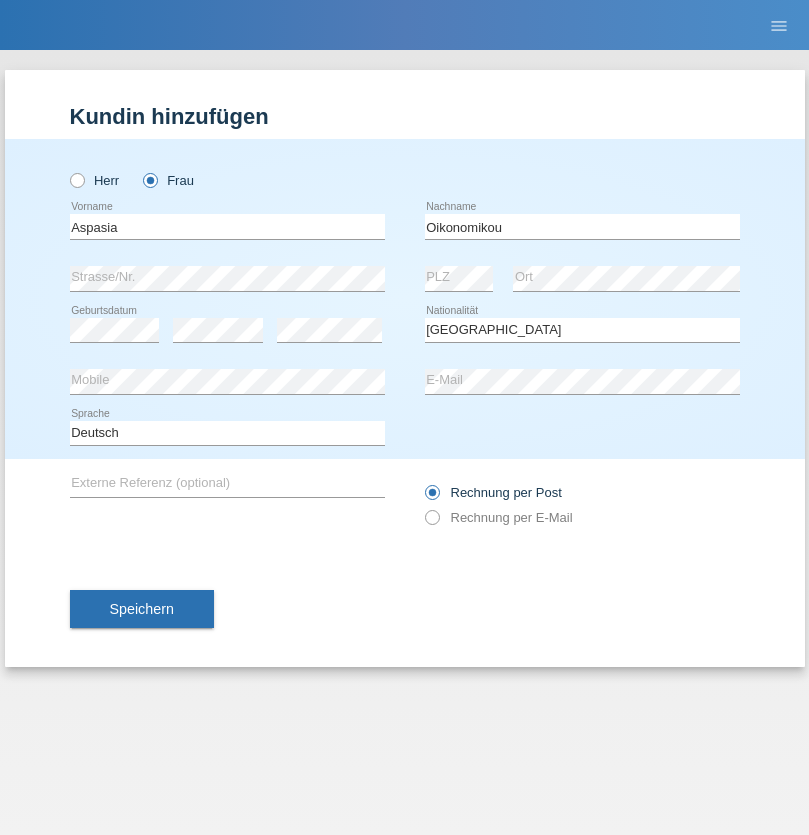 select on "C" 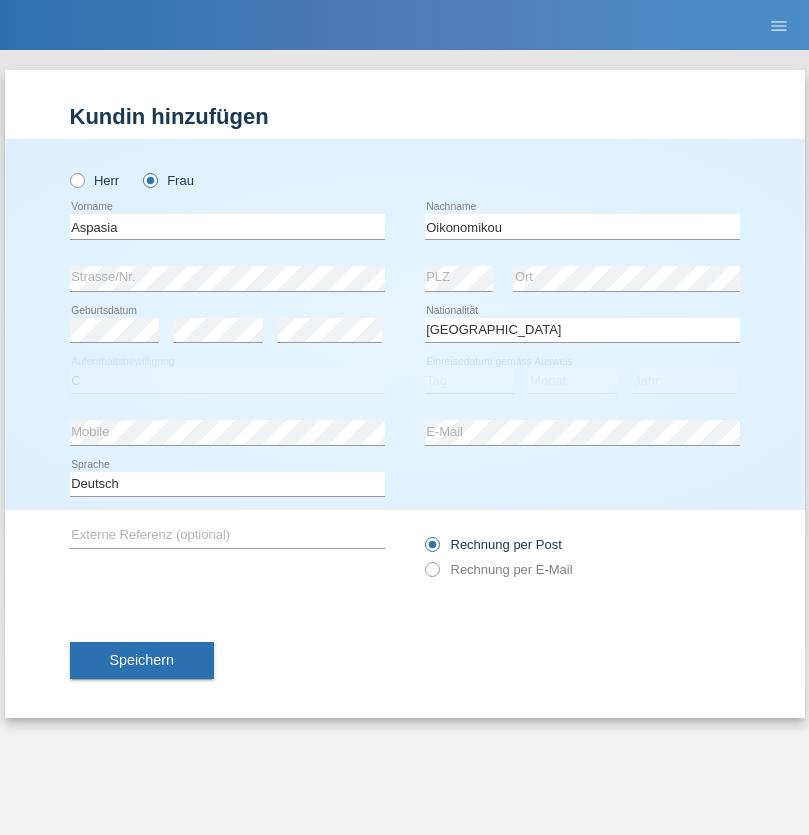 select on "01" 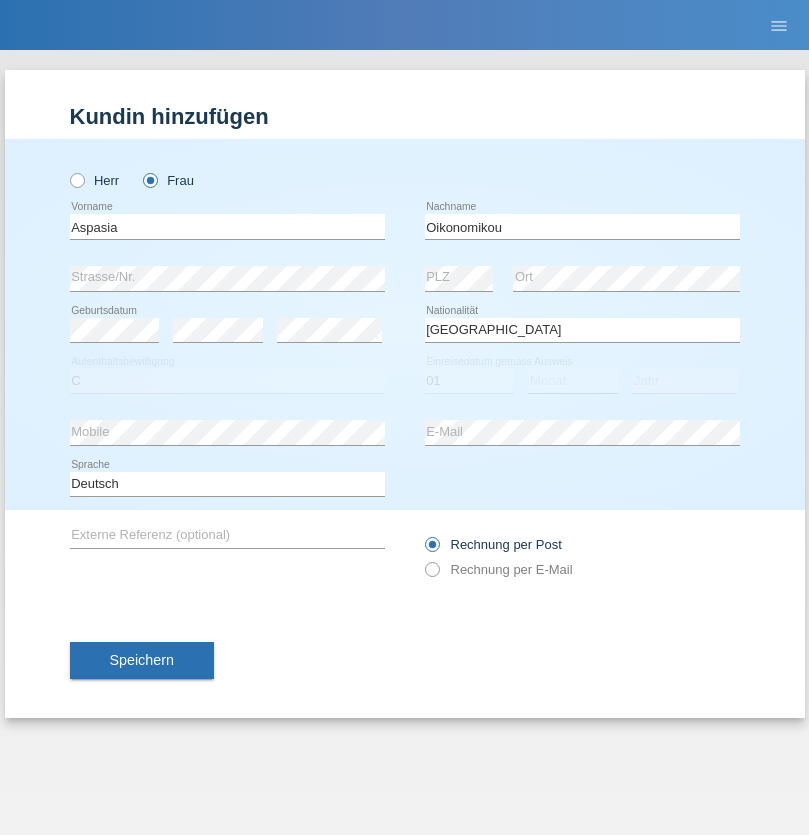 select on "11" 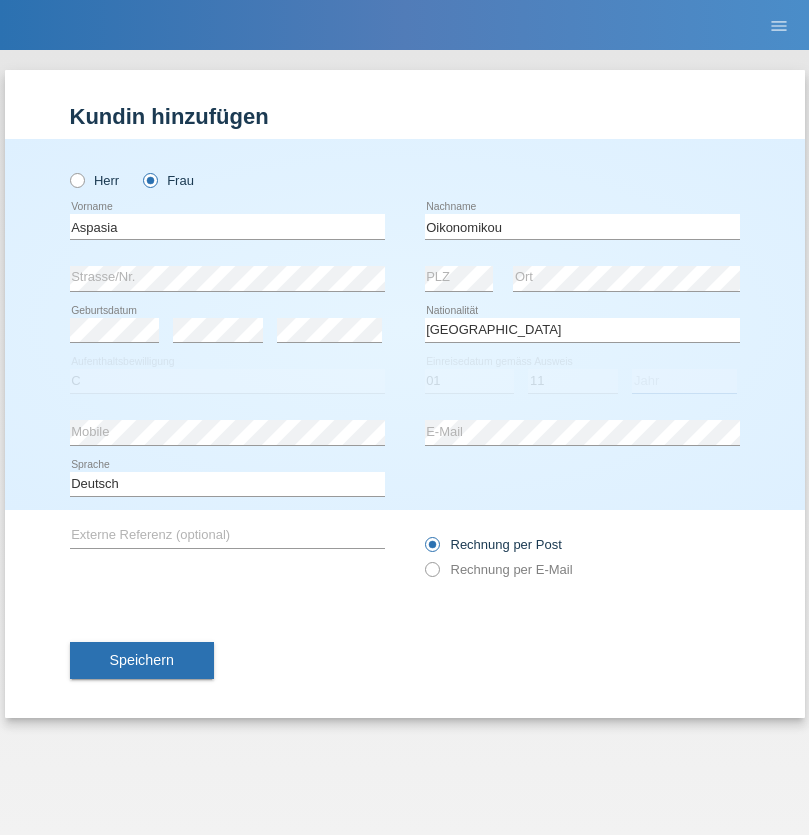 select on "2021" 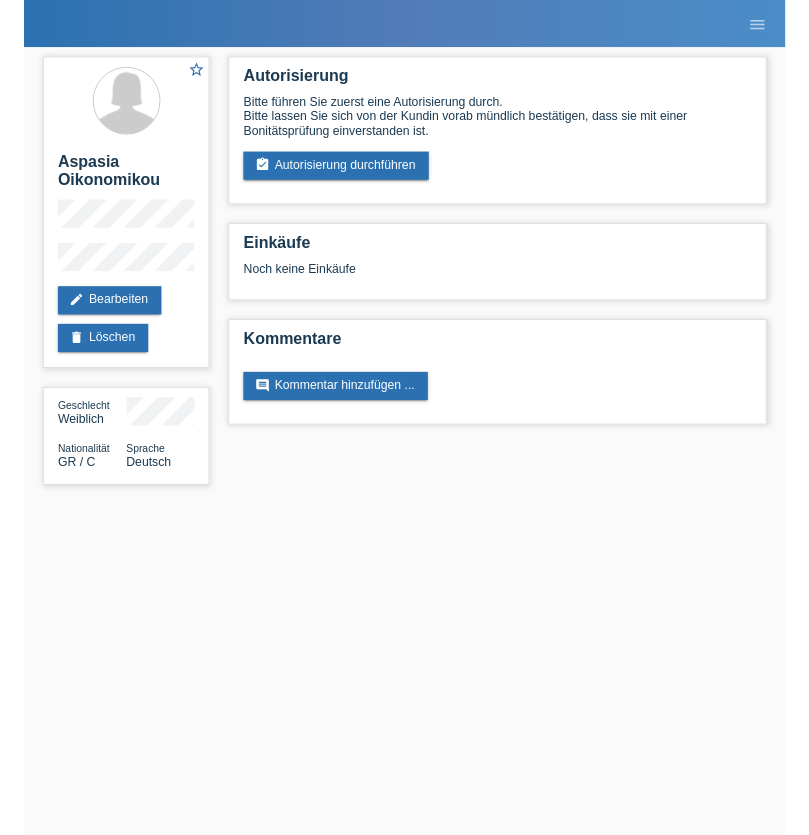 scroll, scrollTop: 0, scrollLeft: 0, axis: both 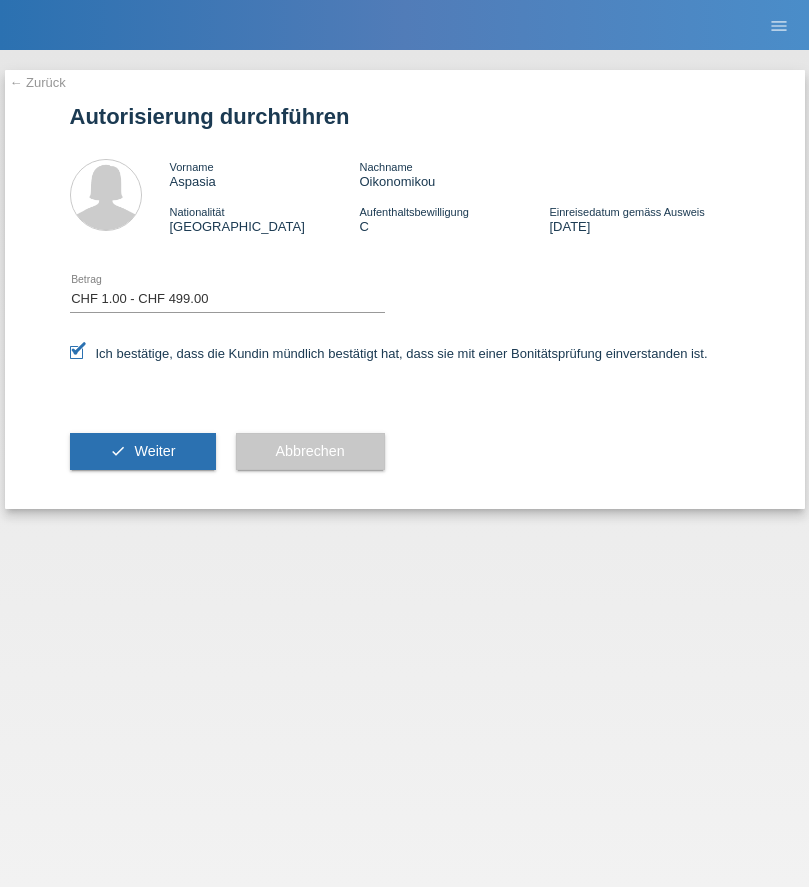 select on "1" 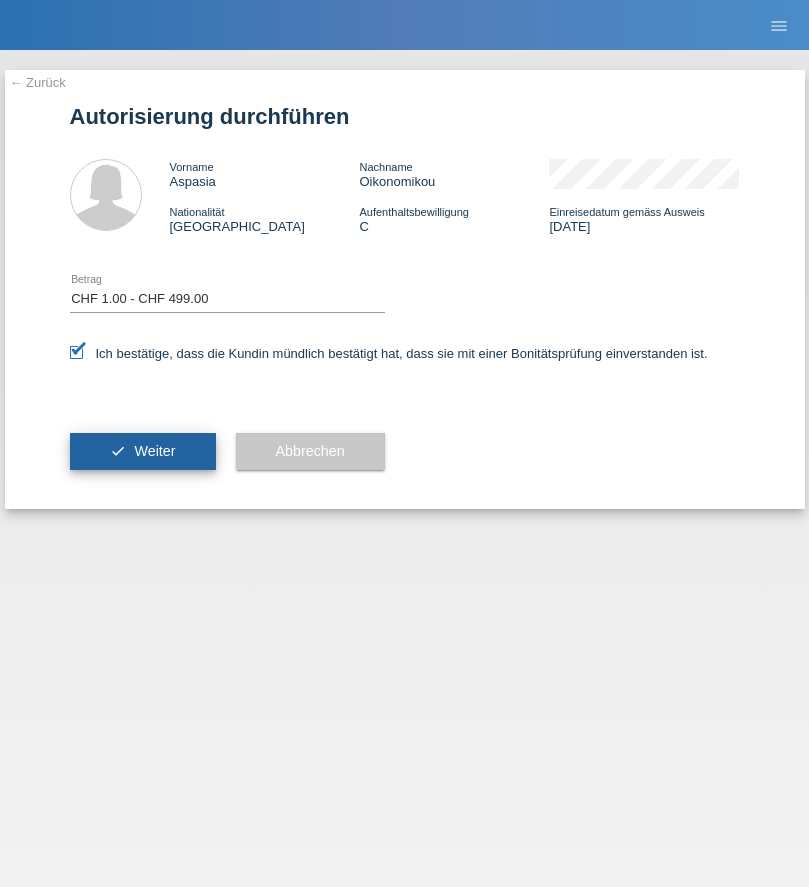 click on "Weiter" at bounding box center [154, 451] 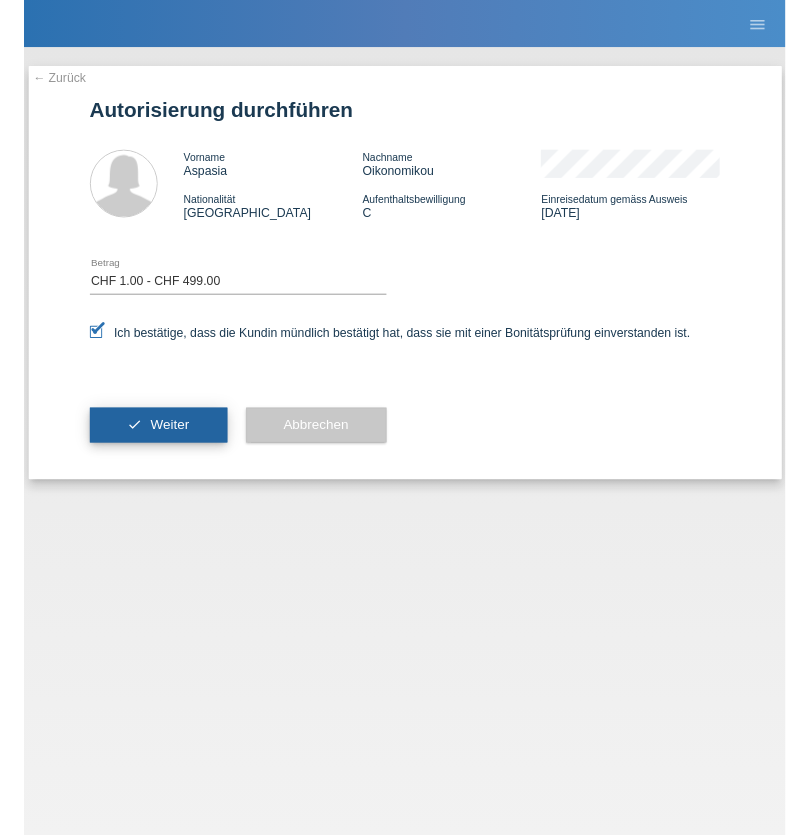 scroll, scrollTop: 0, scrollLeft: 0, axis: both 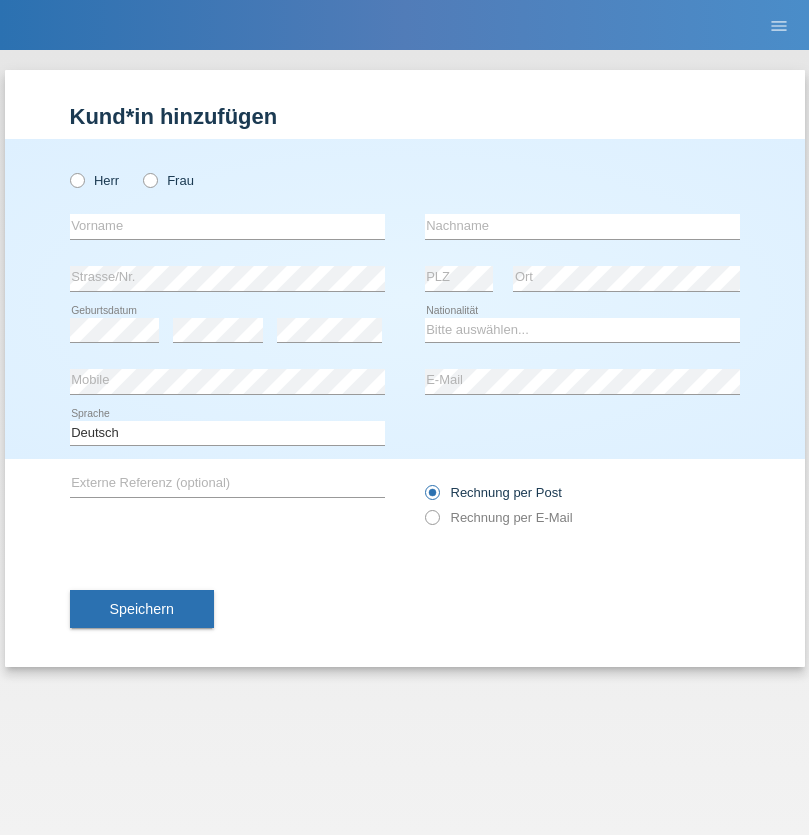 radio on "true" 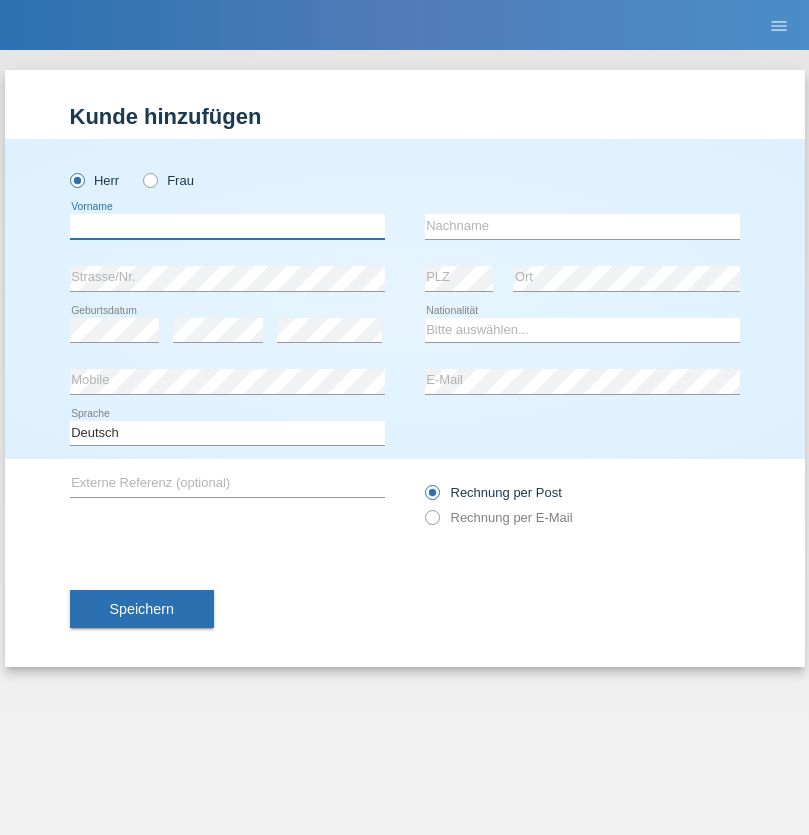 click at bounding box center [227, 226] 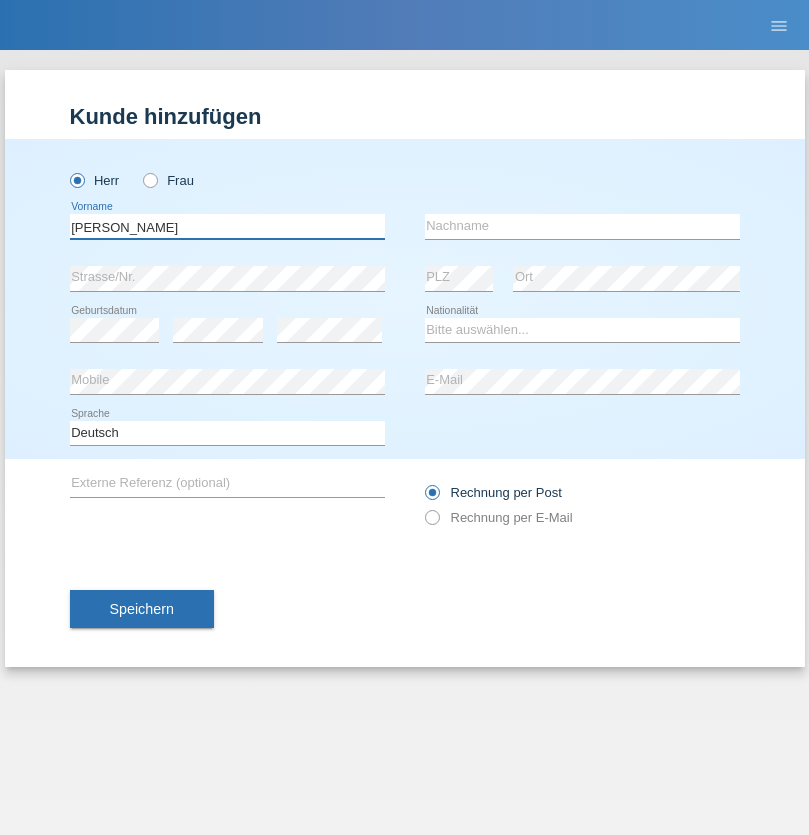 type on "Josip" 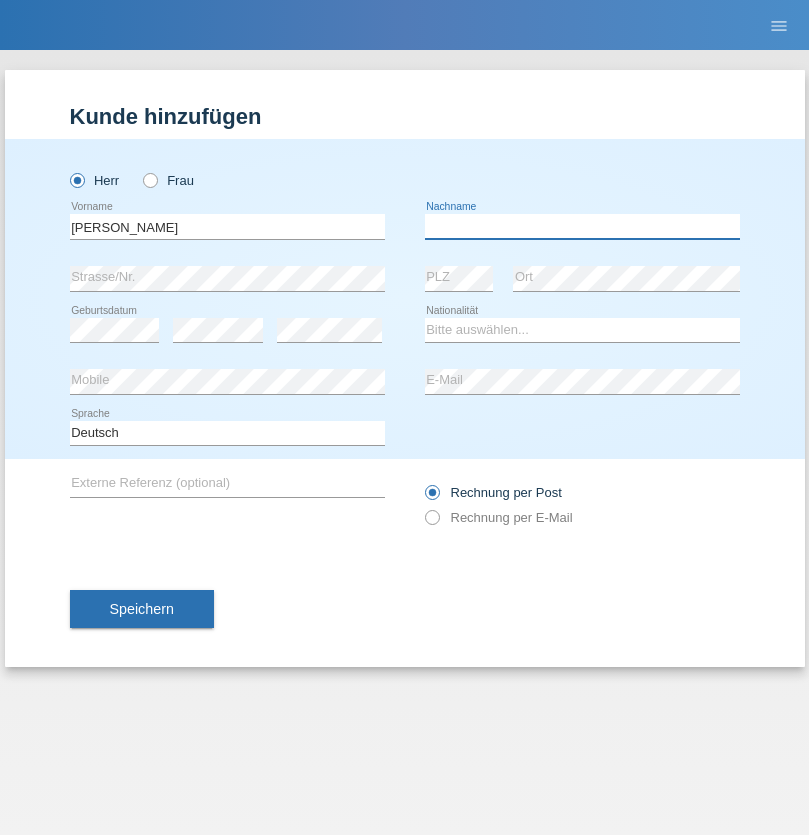 click at bounding box center (582, 226) 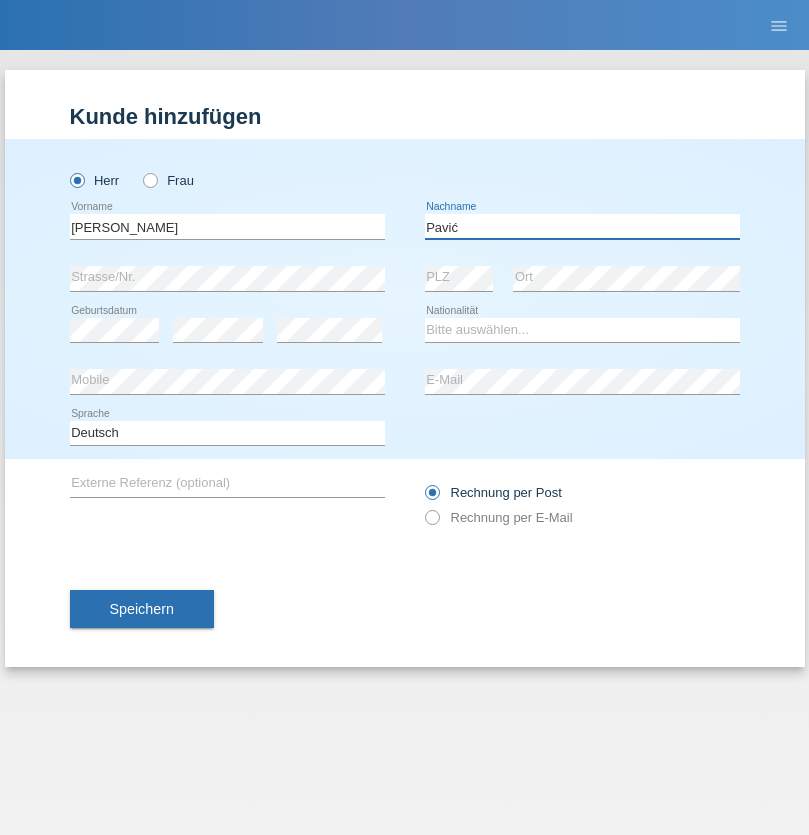 type on "Pavić" 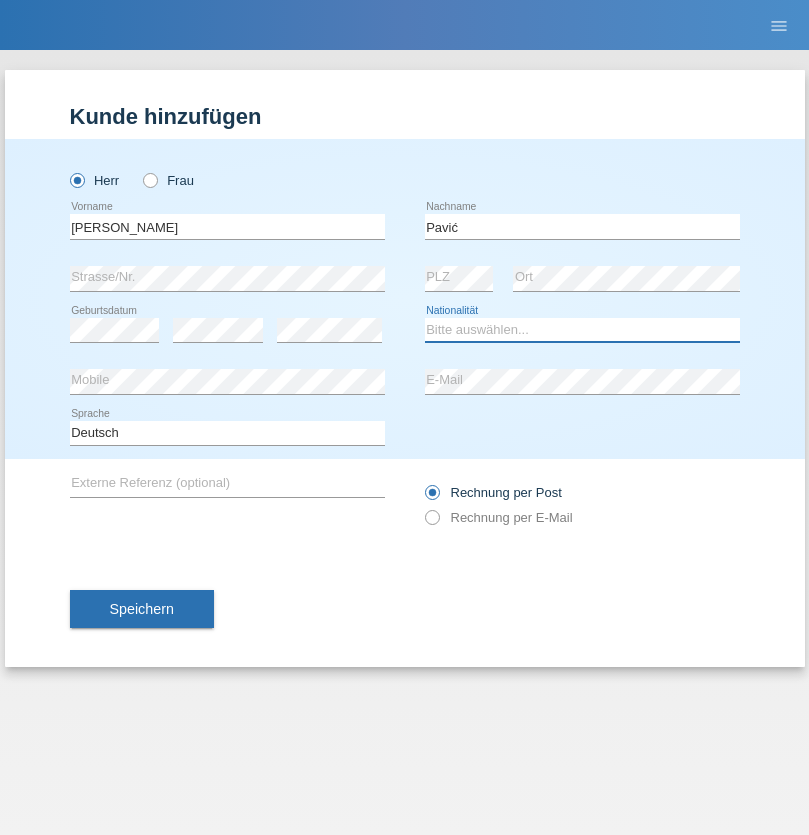 select on "HR" 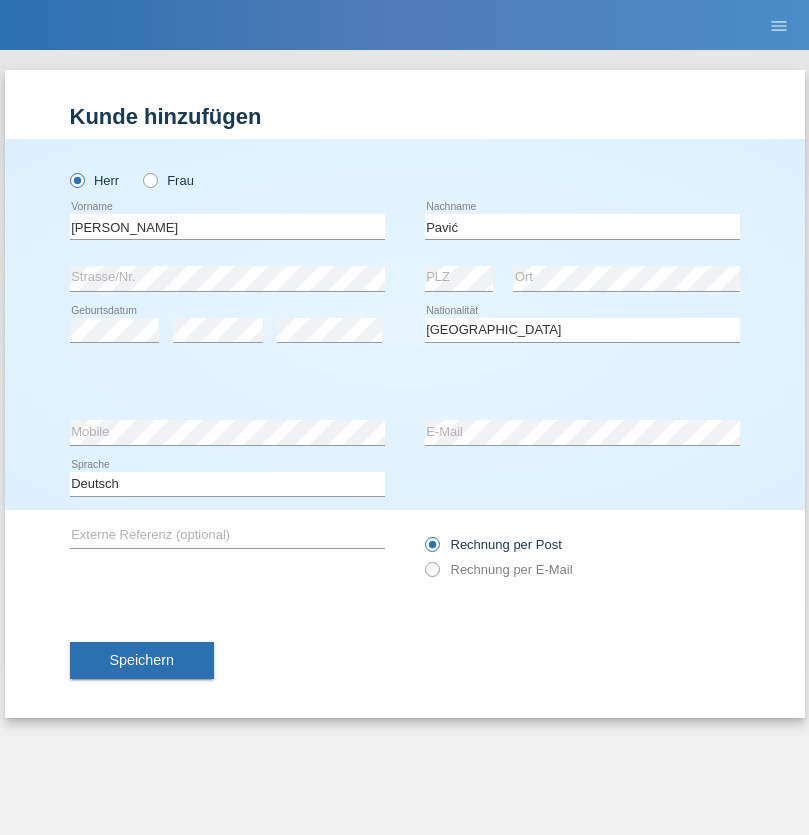 select on "C" 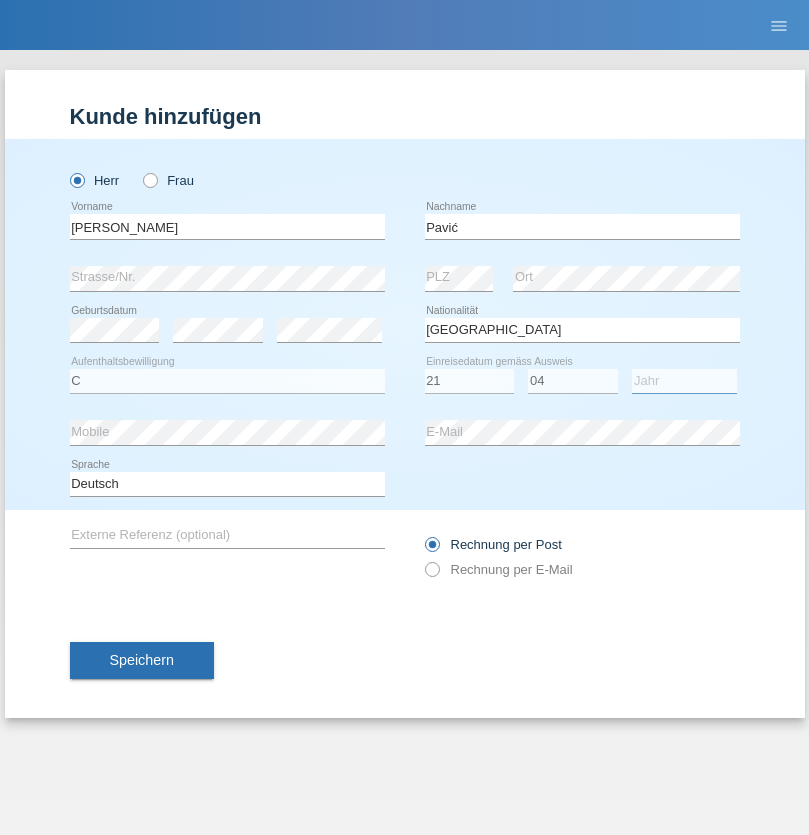 select on "2006" 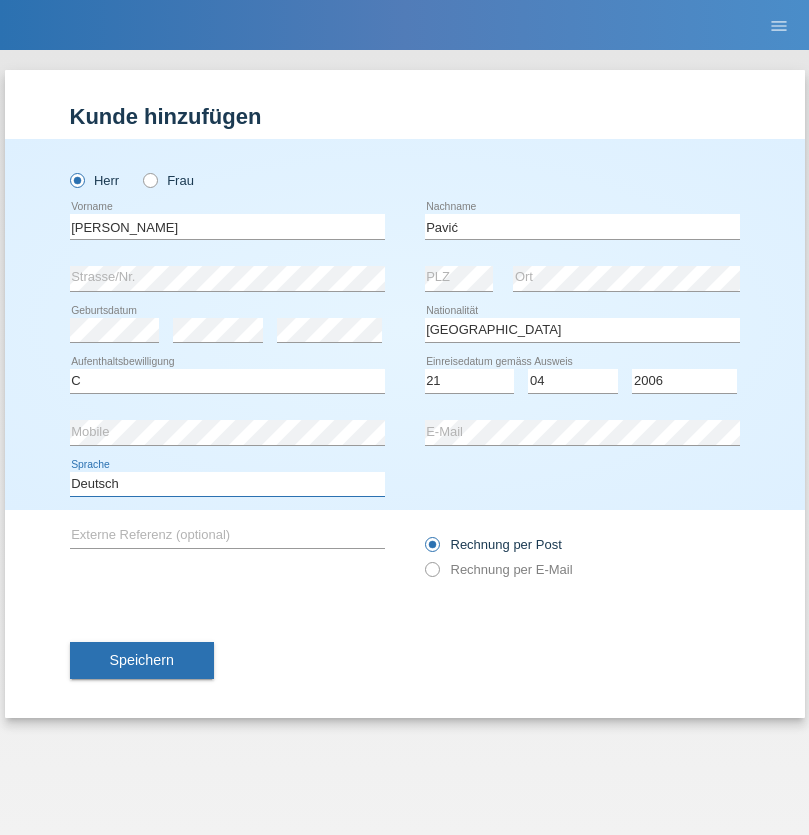 select on "en" 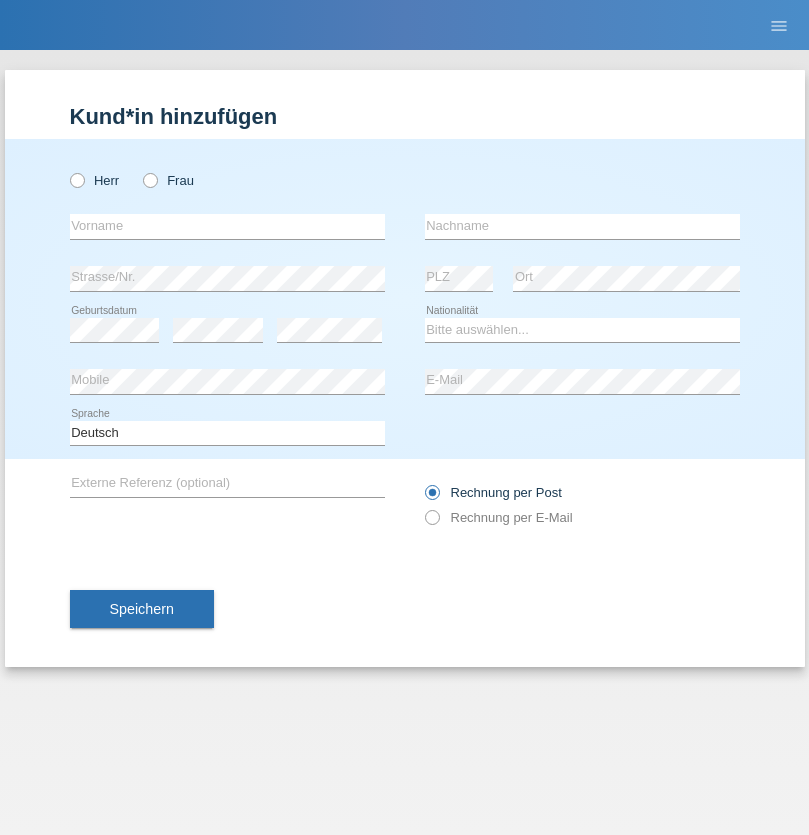 scroll, scrollTop: 0, scrollLeft: 0, axis: both 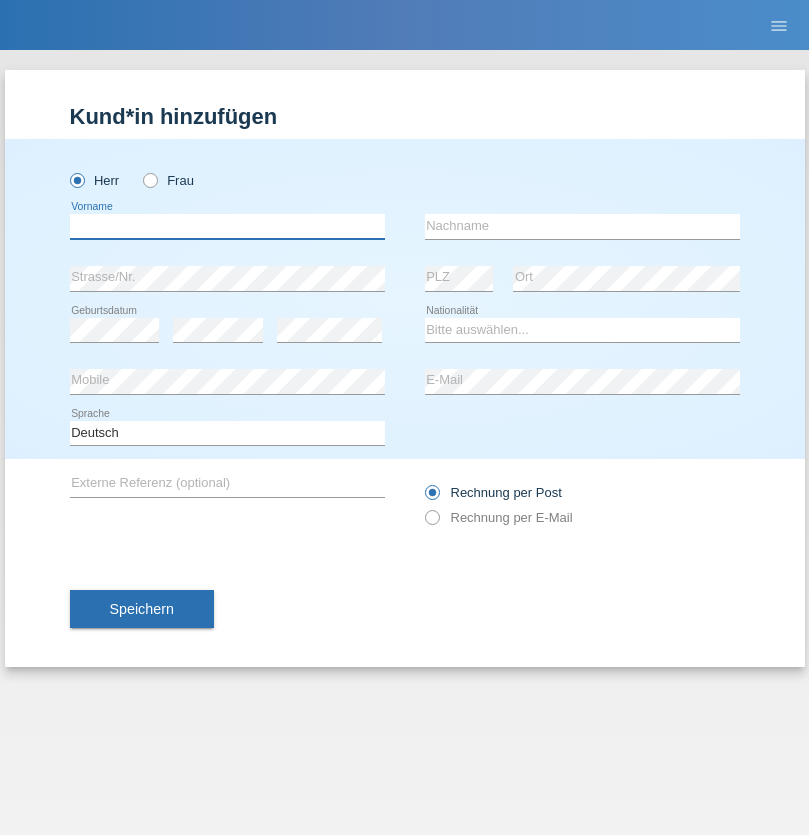 click at bounding box center (227, 226) 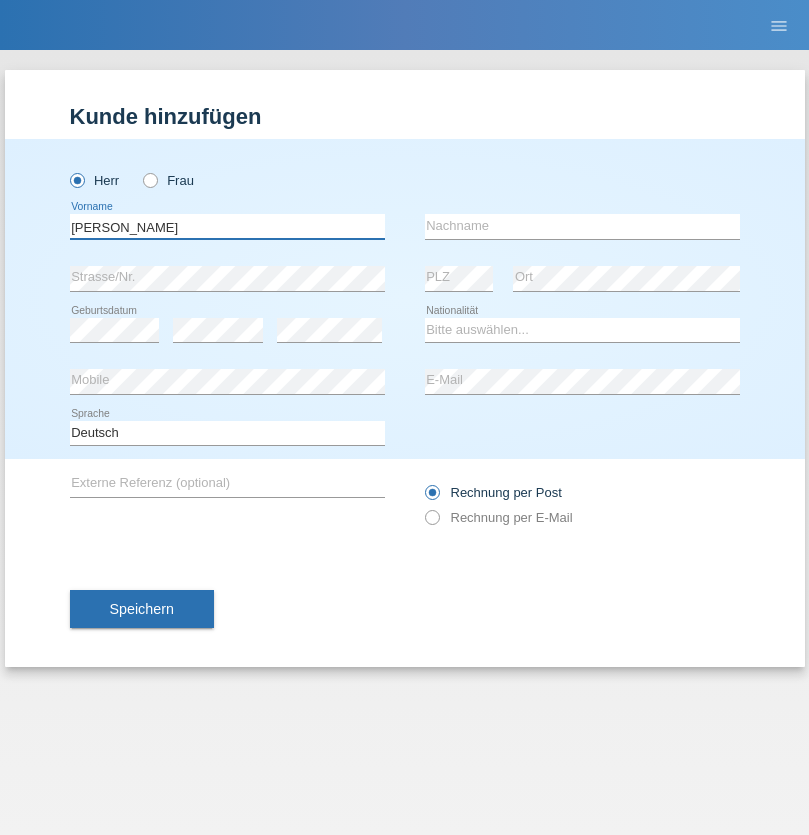 type on "[PERSON_NAME]" 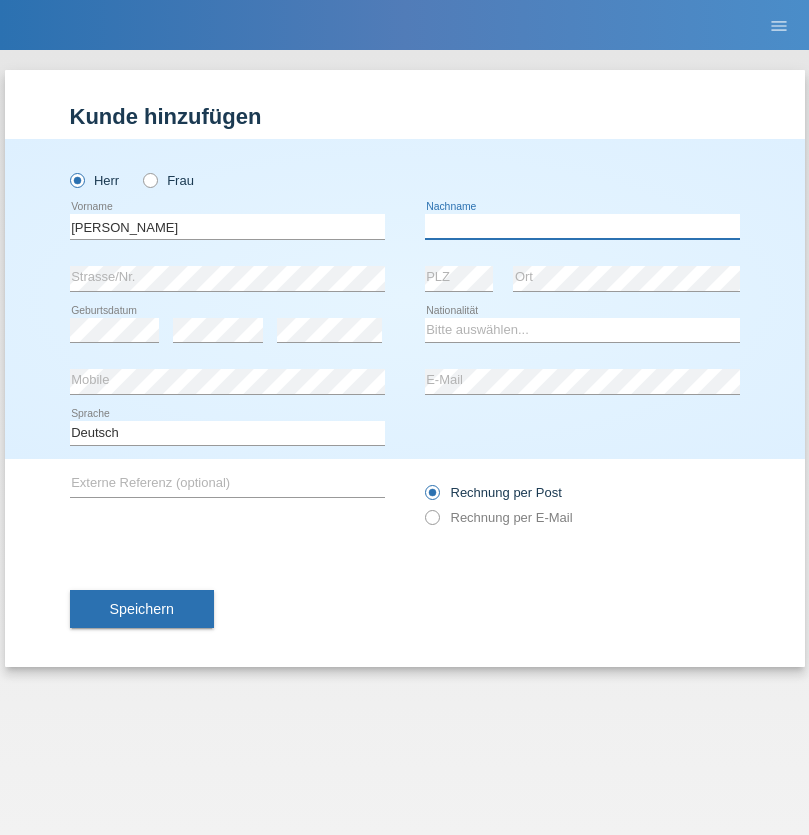 click at bounding box center [582, 226] 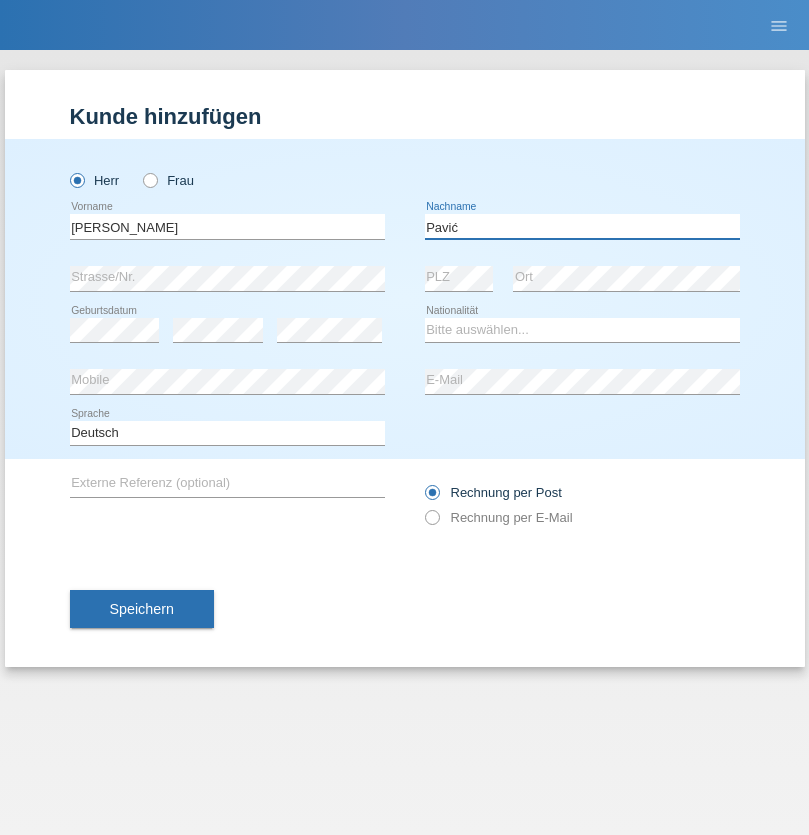 type on "Pavić" 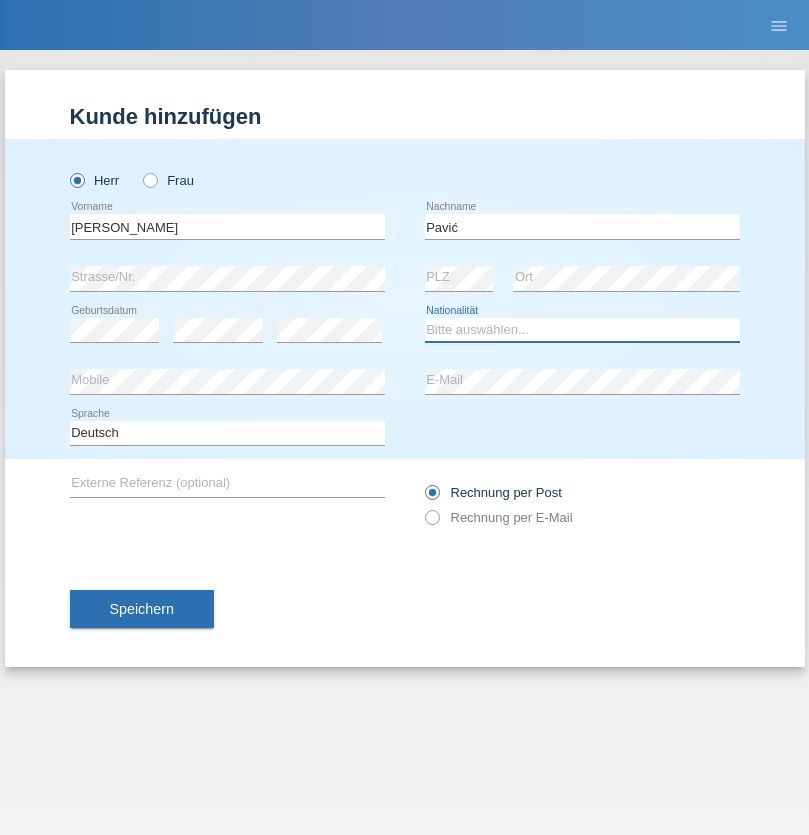 select on "HR" 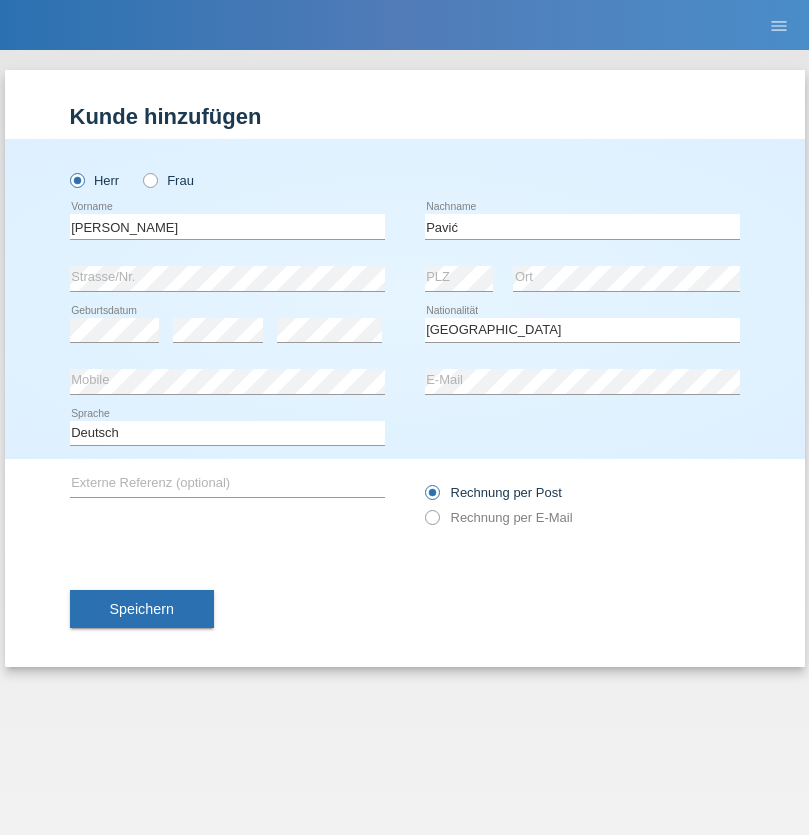 select on "C" 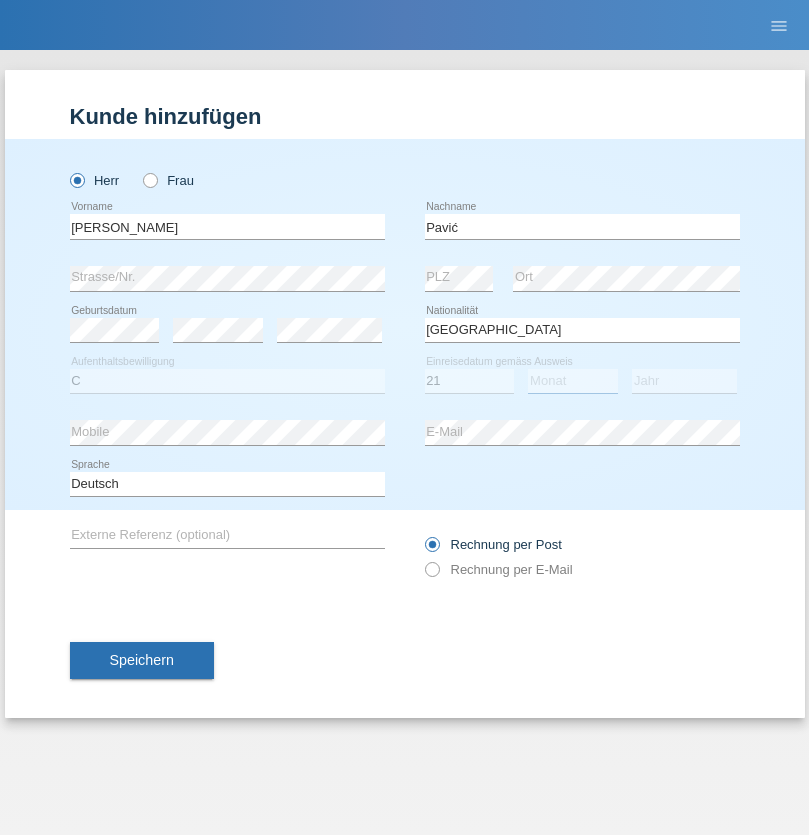 select on "04" 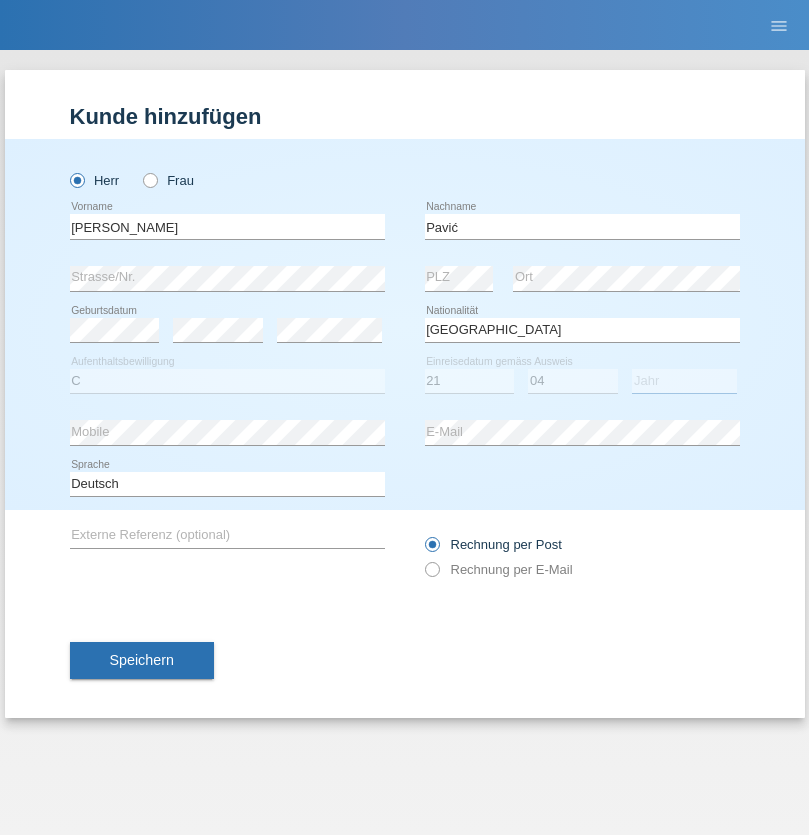 select on "2006" 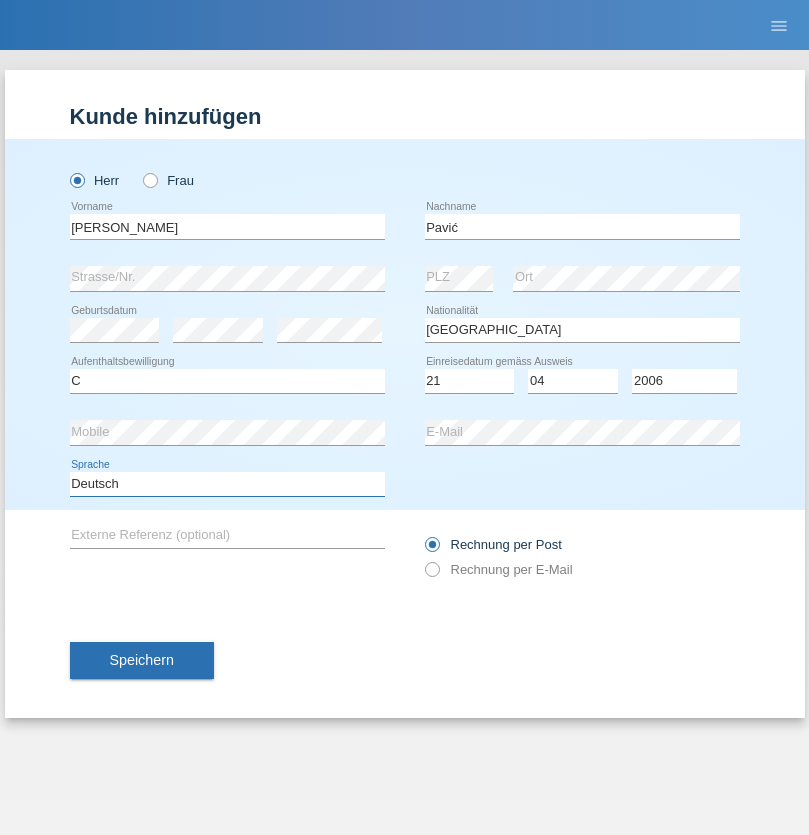 select on "en" 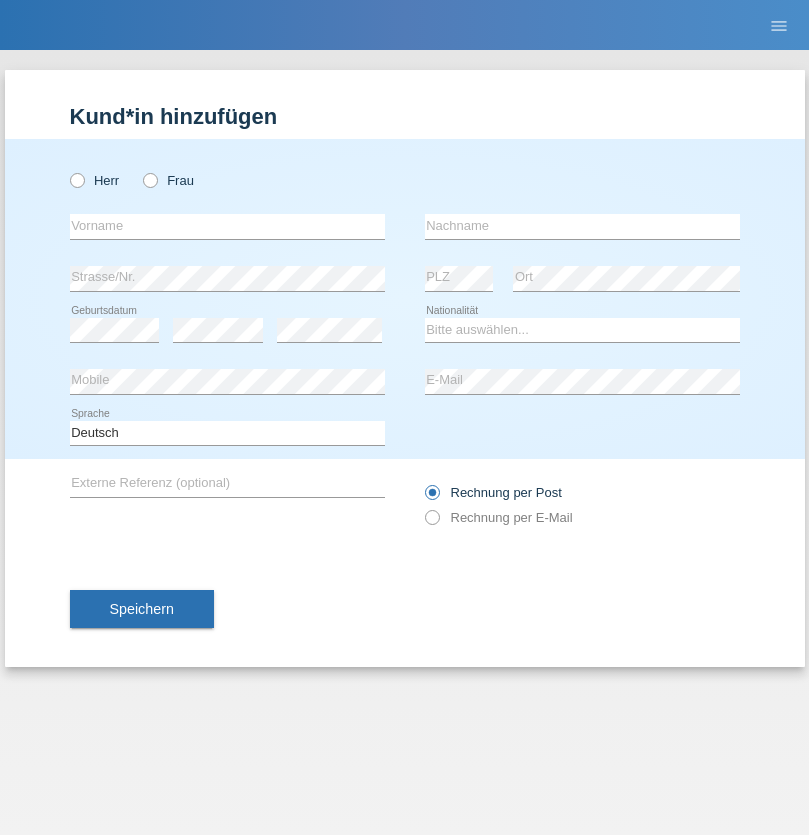 scroll, scrollTop: 0, scrollLeft: 0, axis: both 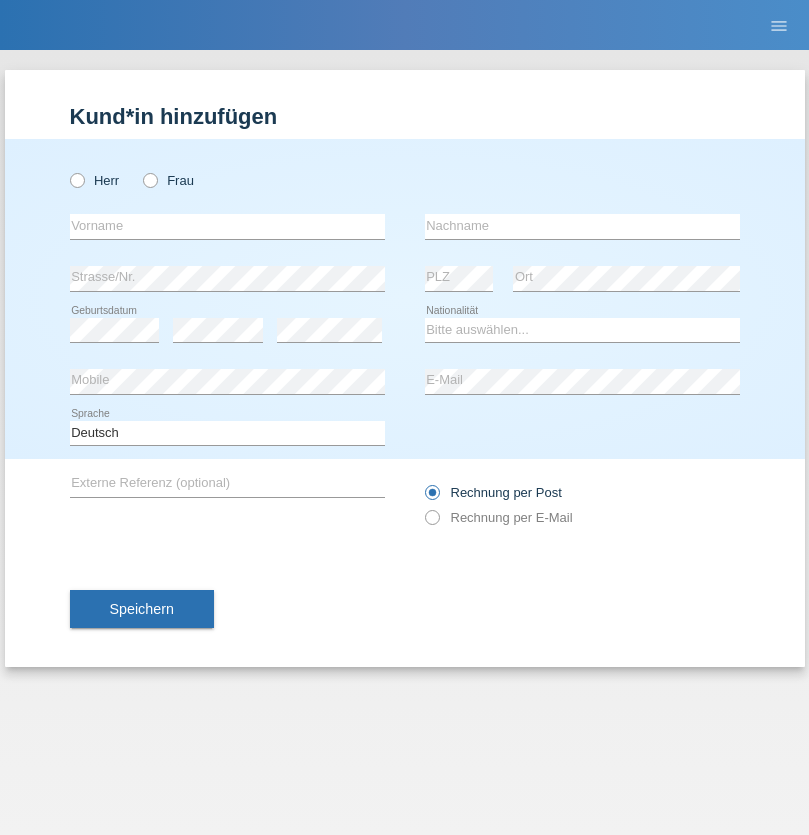 radio on "true" 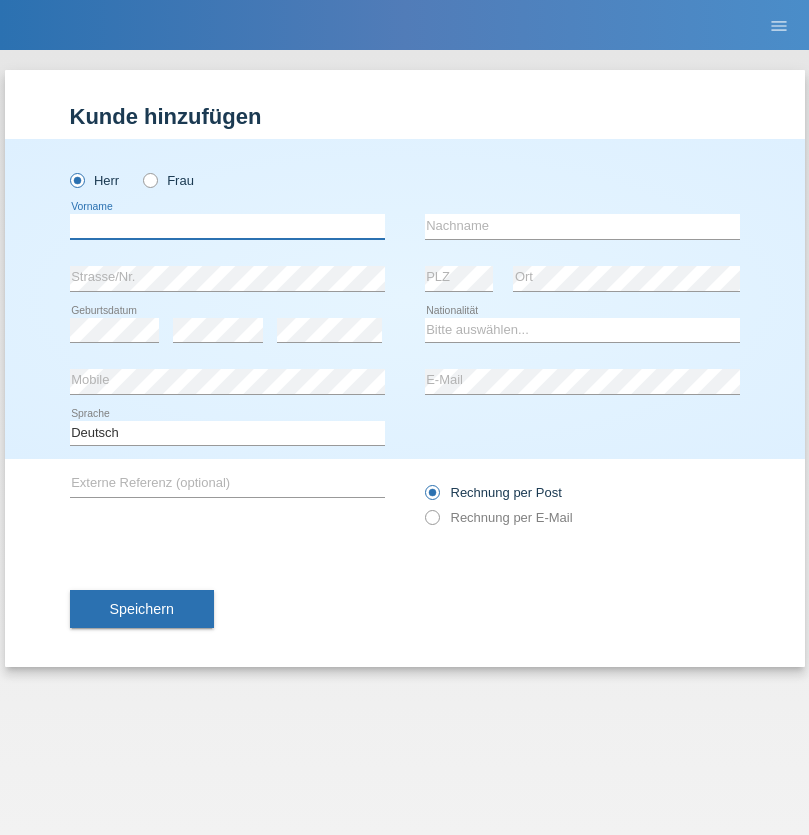 click at bounding box center (227, 226) 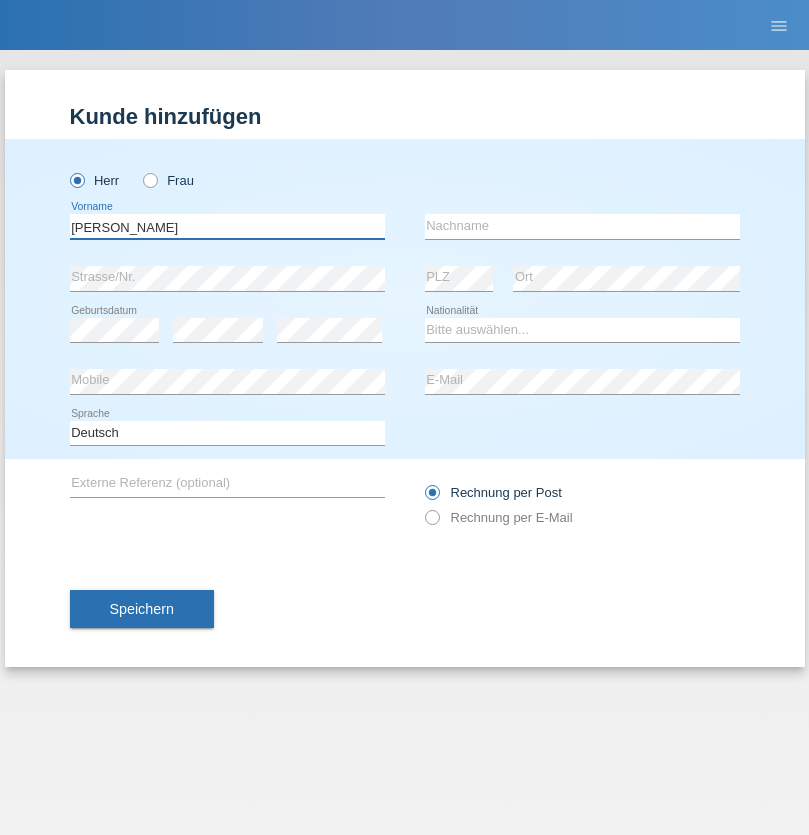 type on "[PERSON_NAME]" 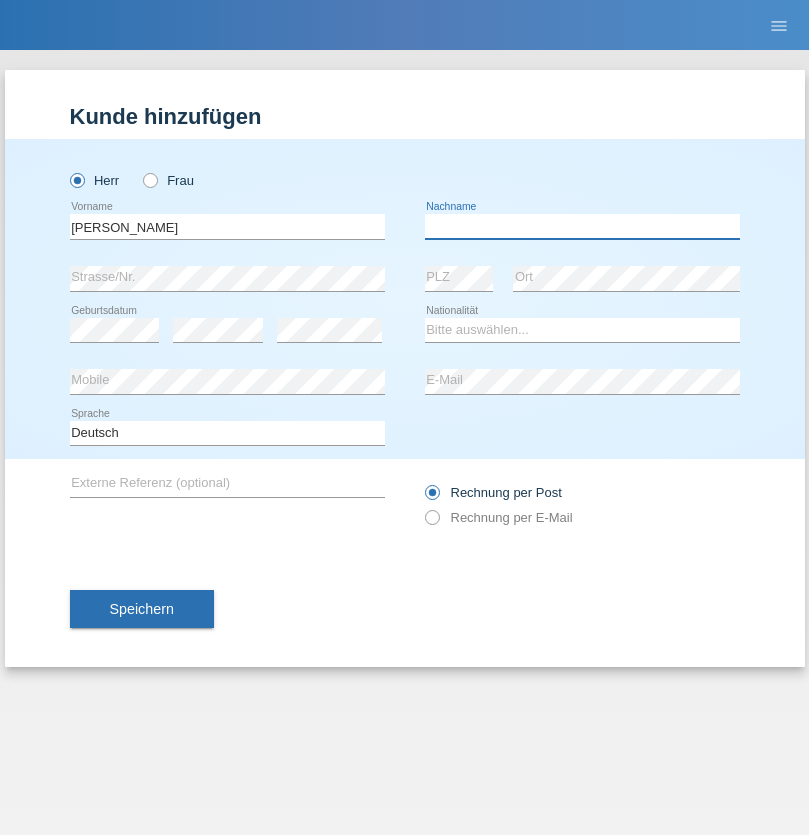 click at bounding box center [582, 226] 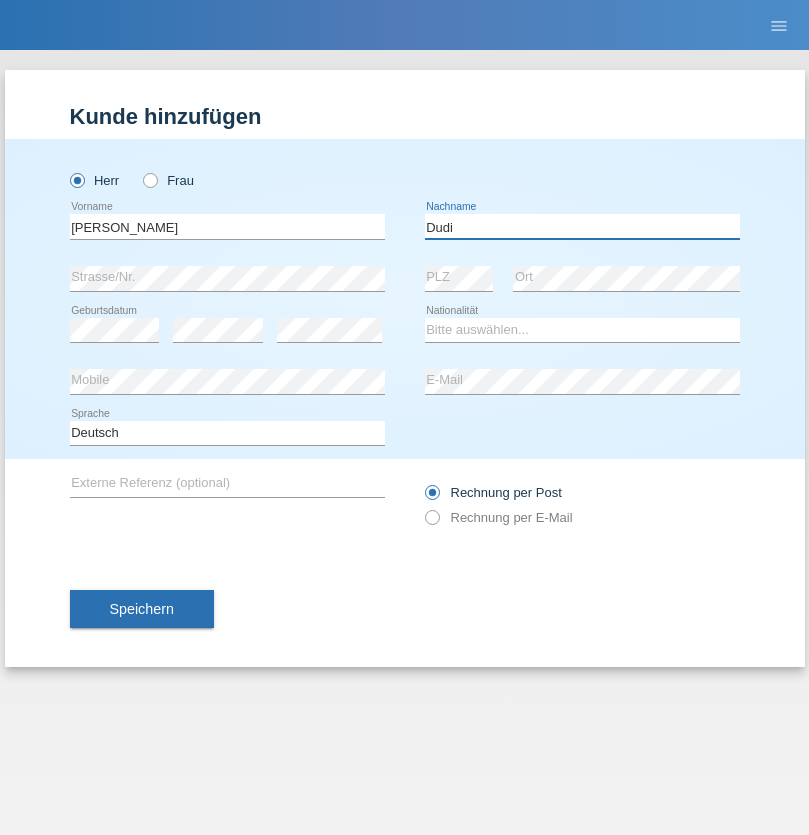 type on "Dudi" 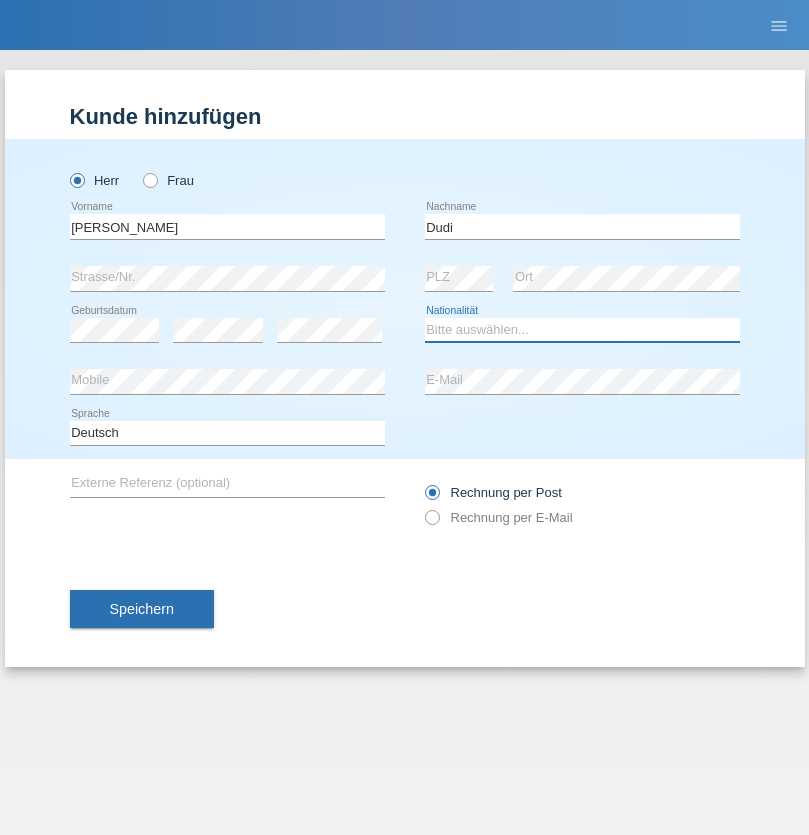 select on "SK" 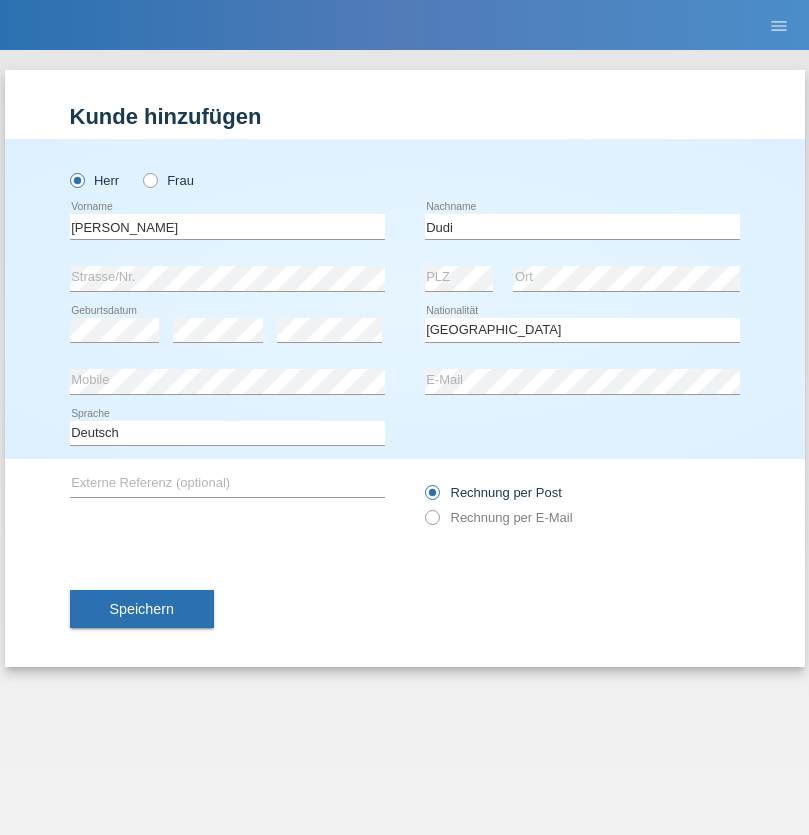 select on "C" 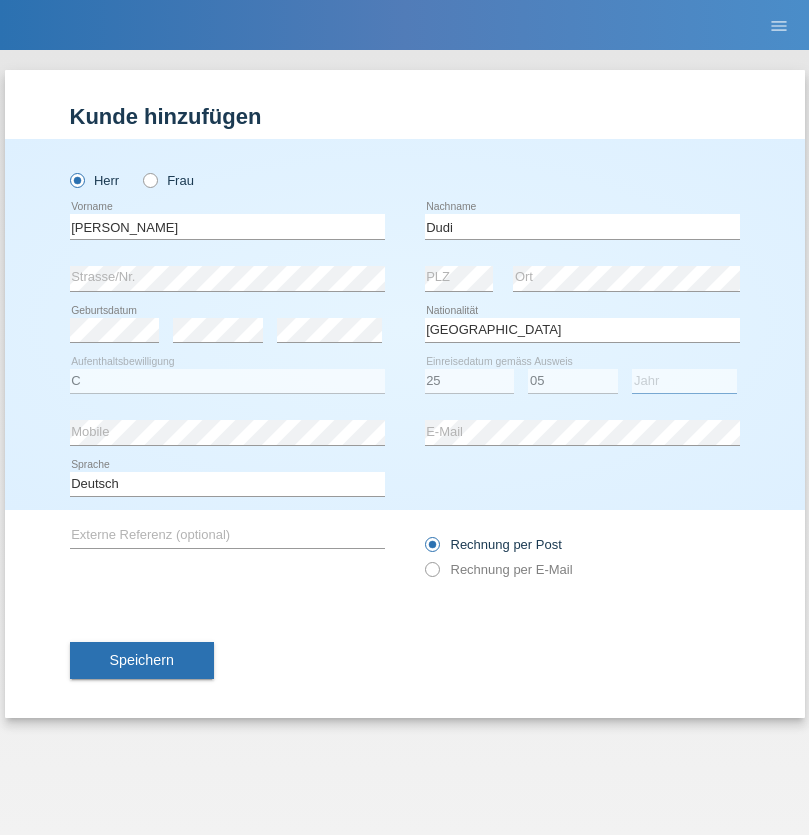 select on "2021" 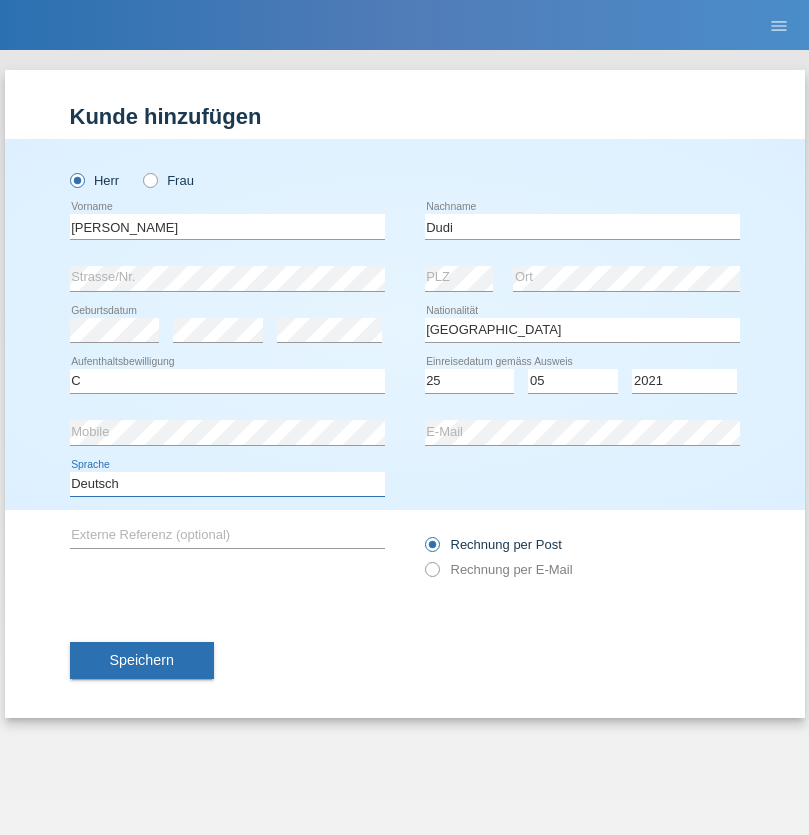 select on "en" 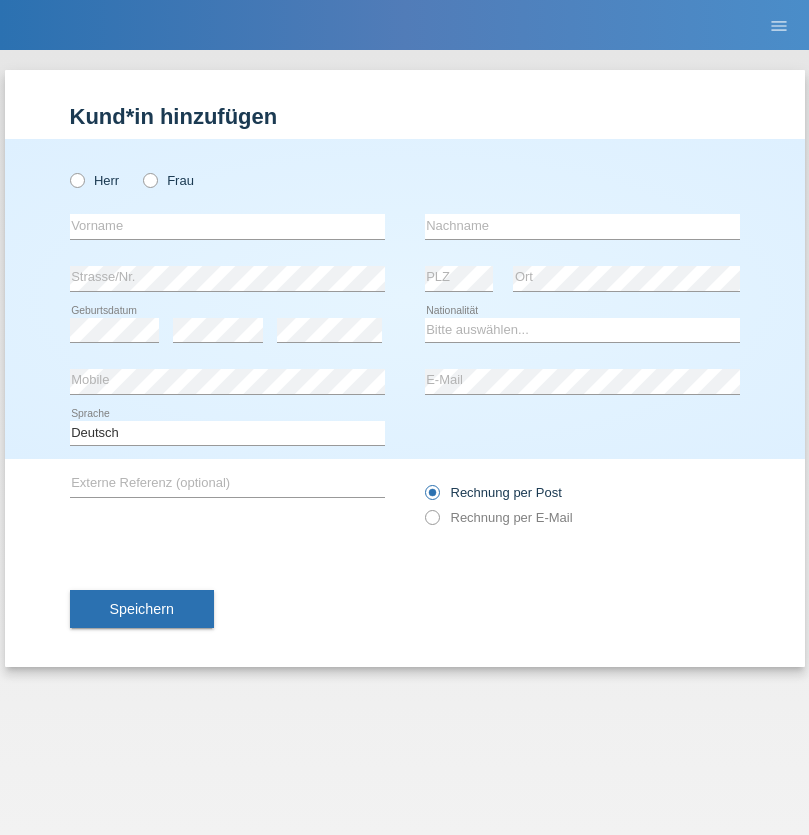 scroll, scrollTop: 0, scrollLeft: 0, axis: both 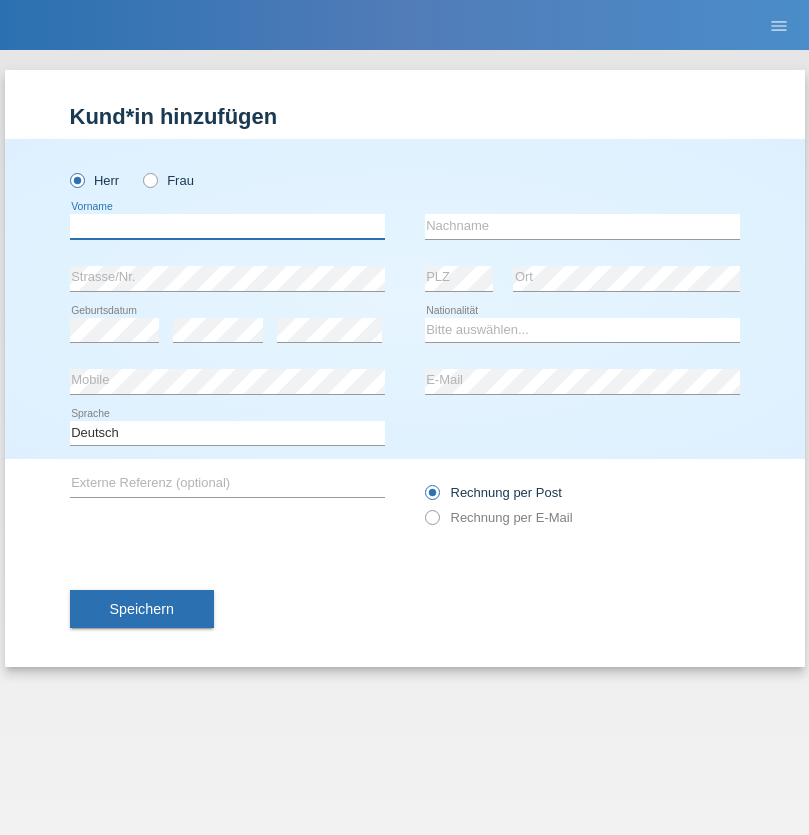 click at bounding box center [227, 226] 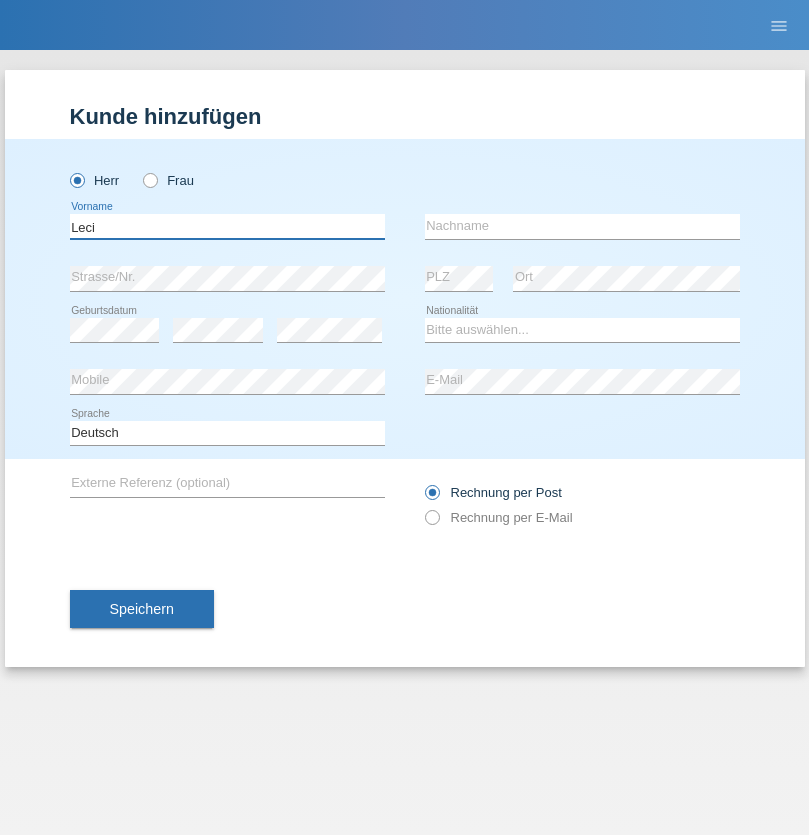type on "Leci" 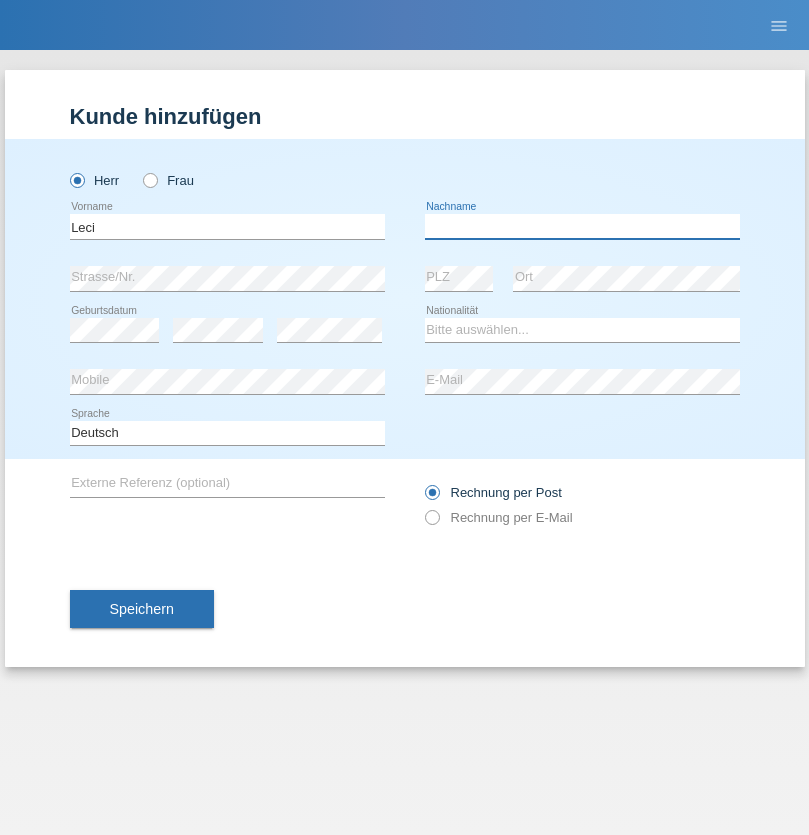 click at bounding box center (582, 226) 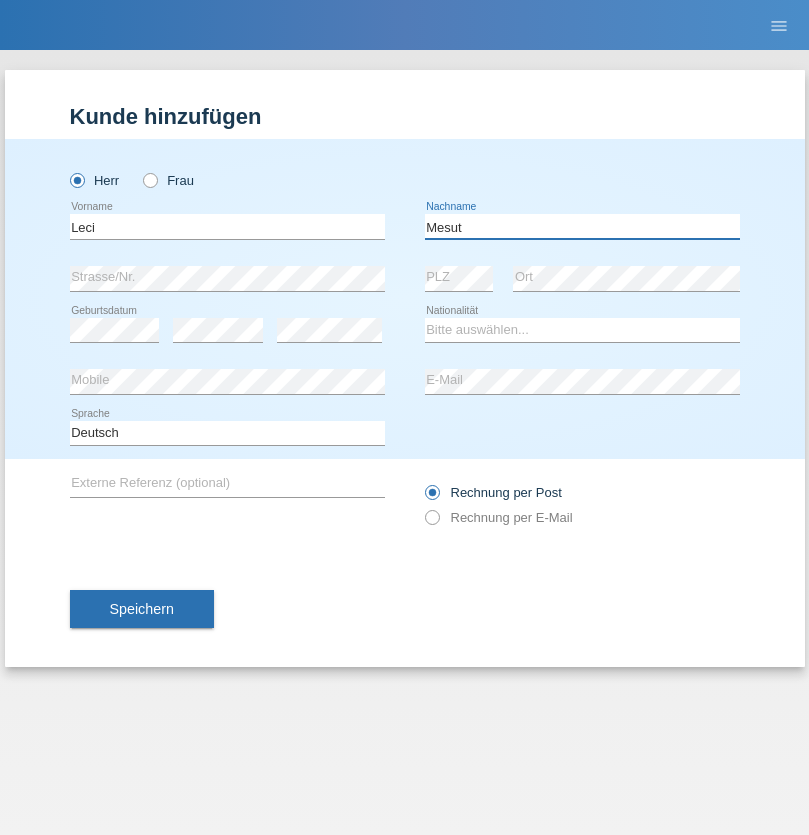 type on "Mesut" 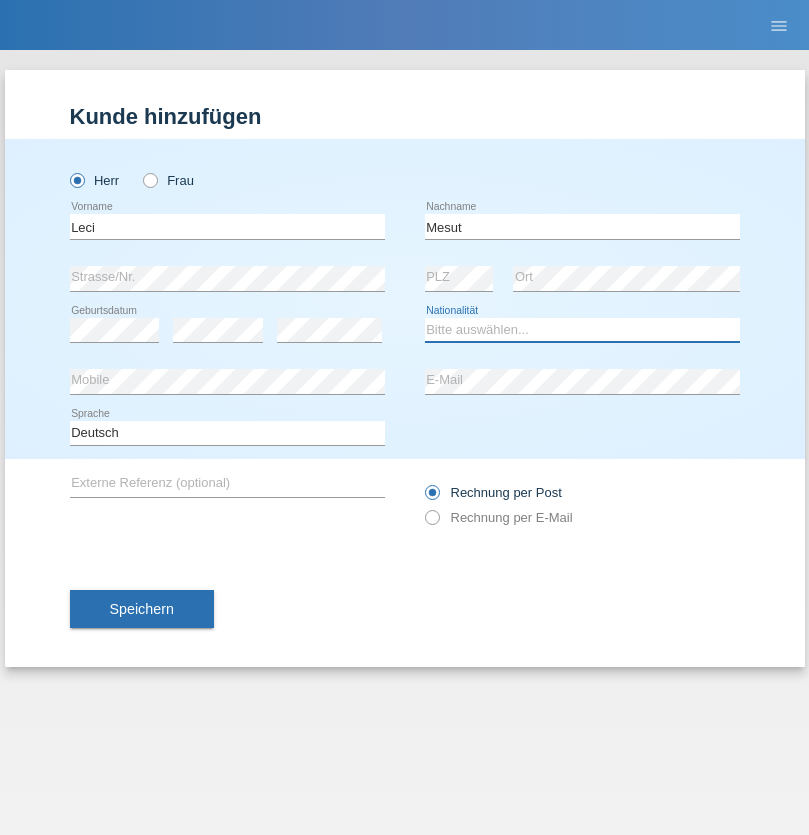 select on "XK" 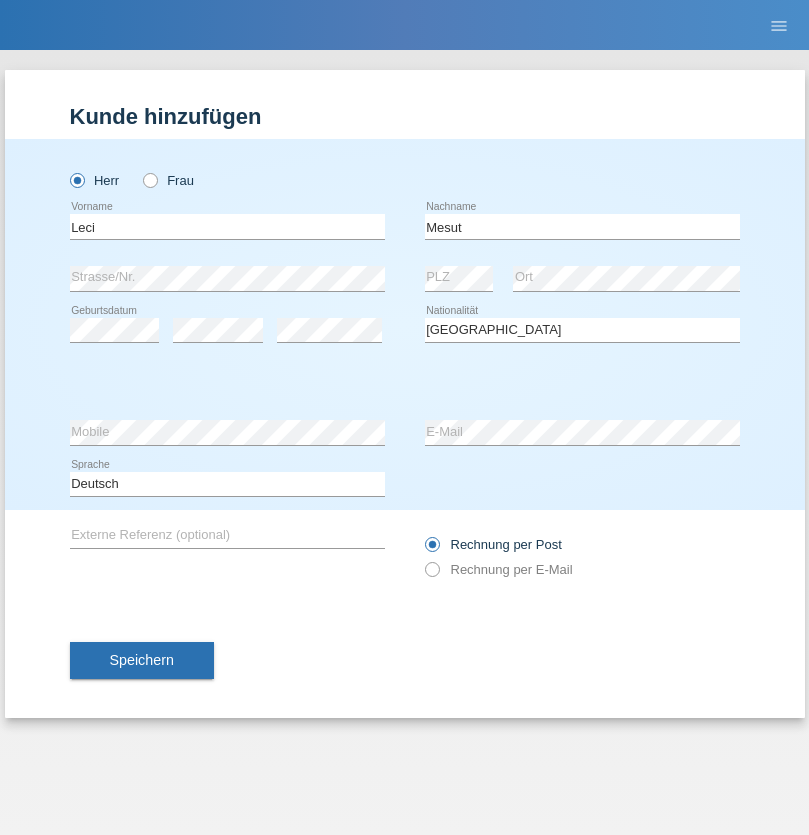select on "C" 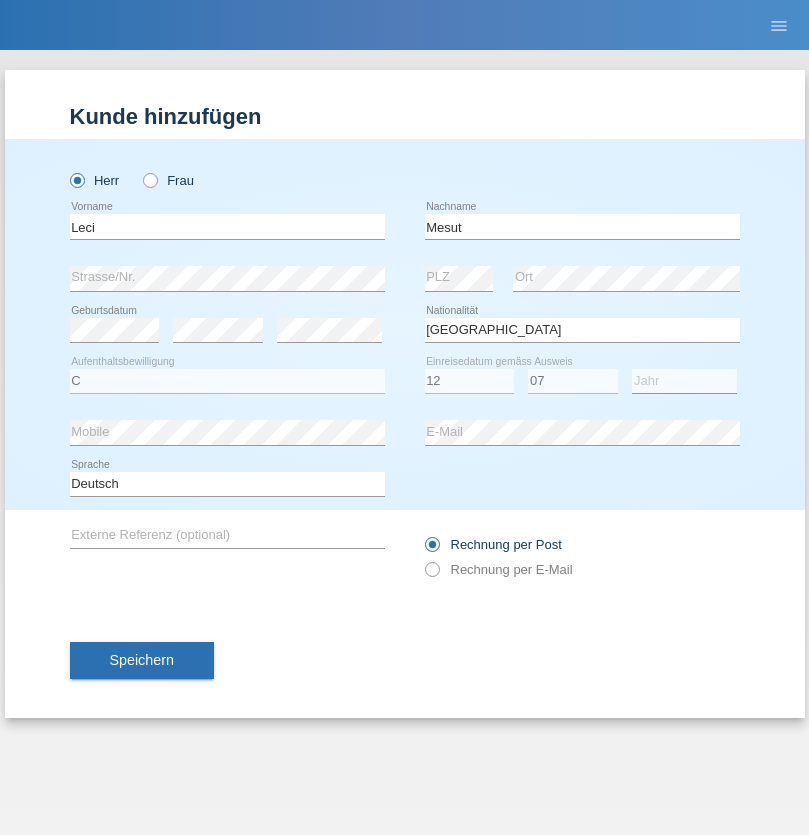 select on "2021" 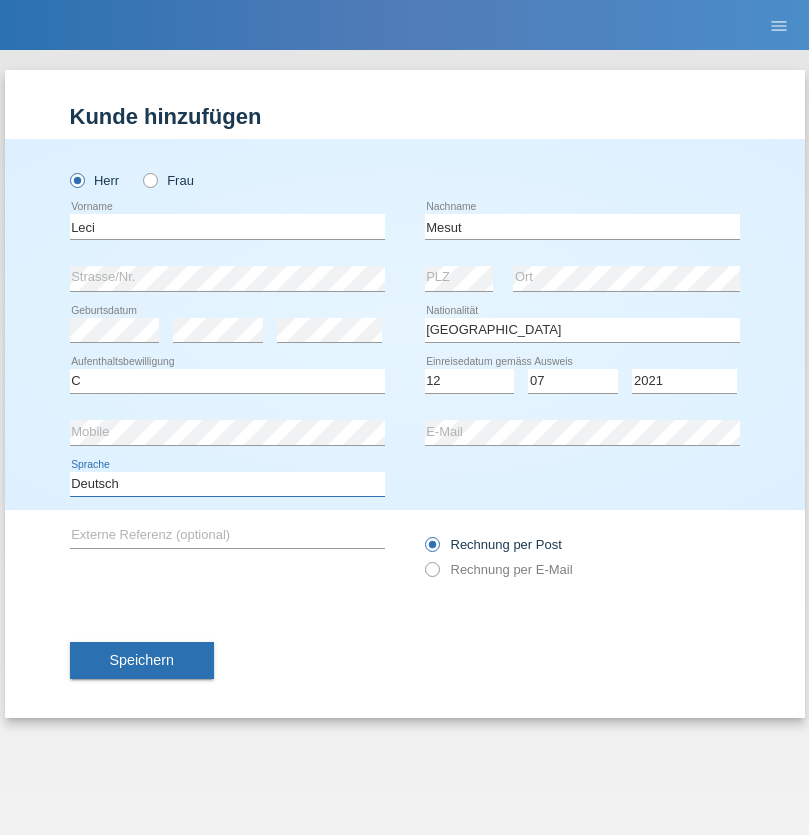 select on "en" 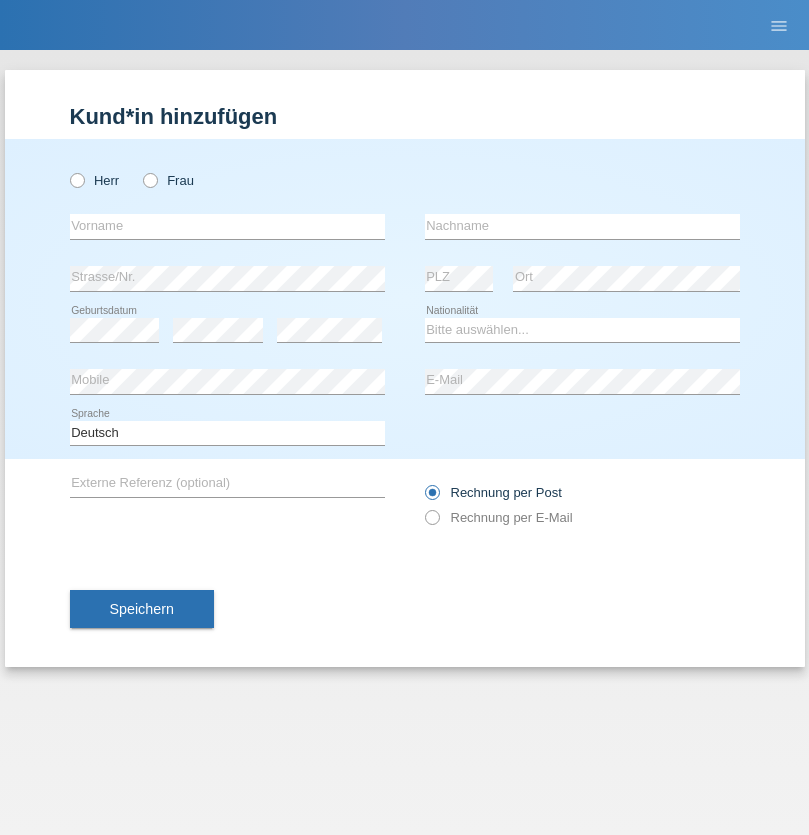 scroll, scrollTop: 0, scrollLeft: 0, axis: both 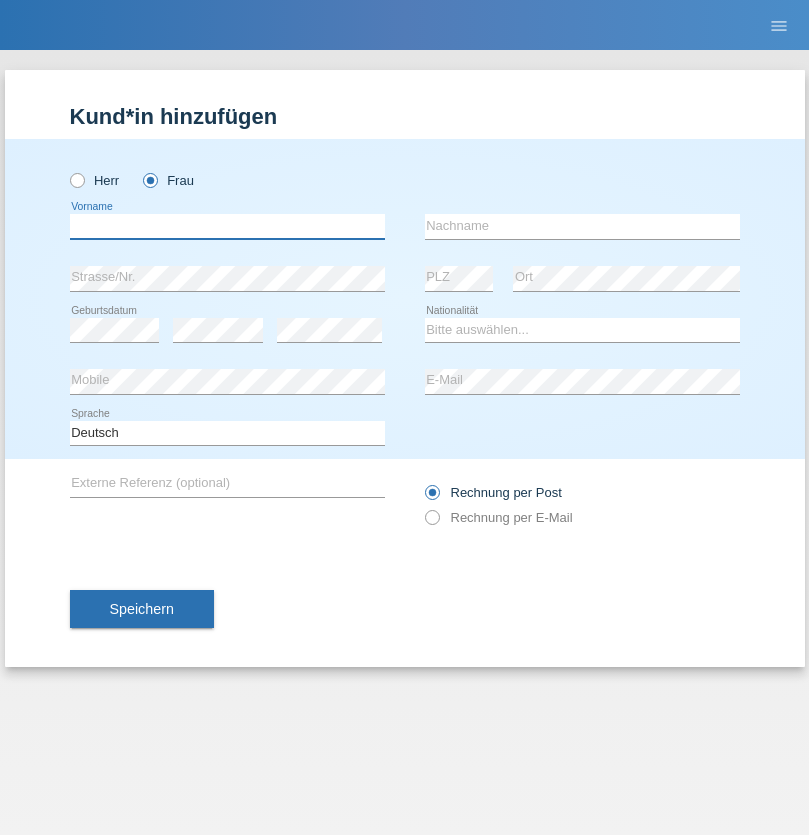click at bounding box center [227, 226] 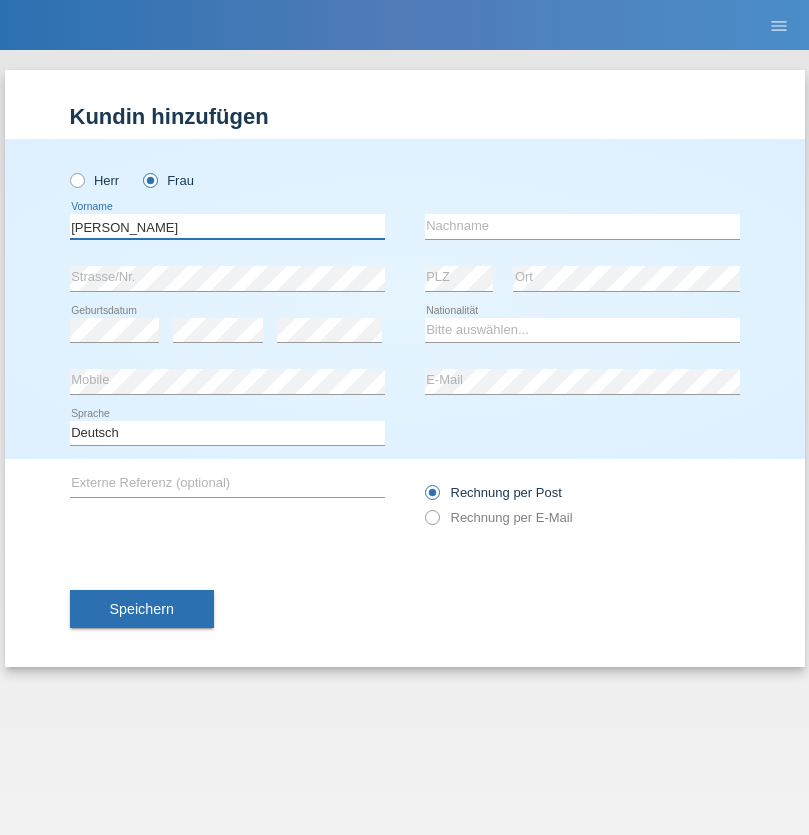 type on "[PERSON_NAME]" 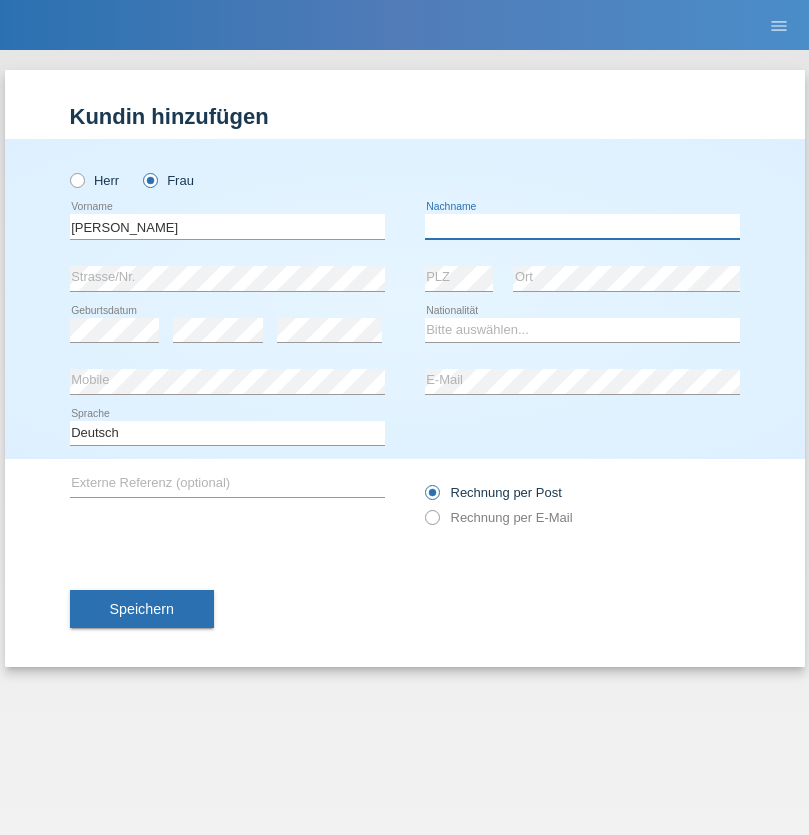 click at bounding box center [582, 226] 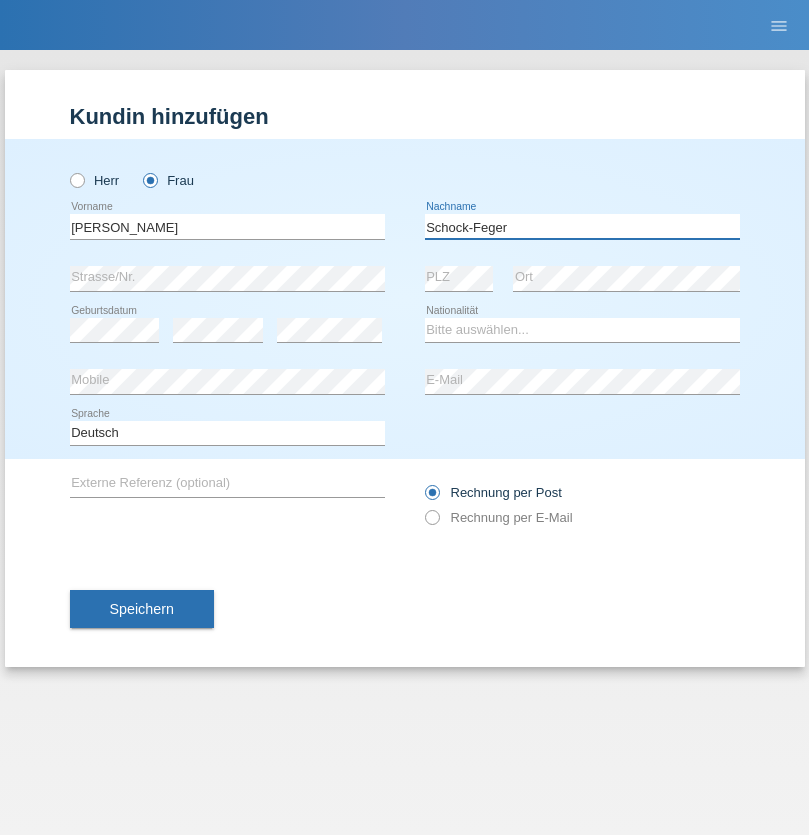 type on "Schock-Feger" 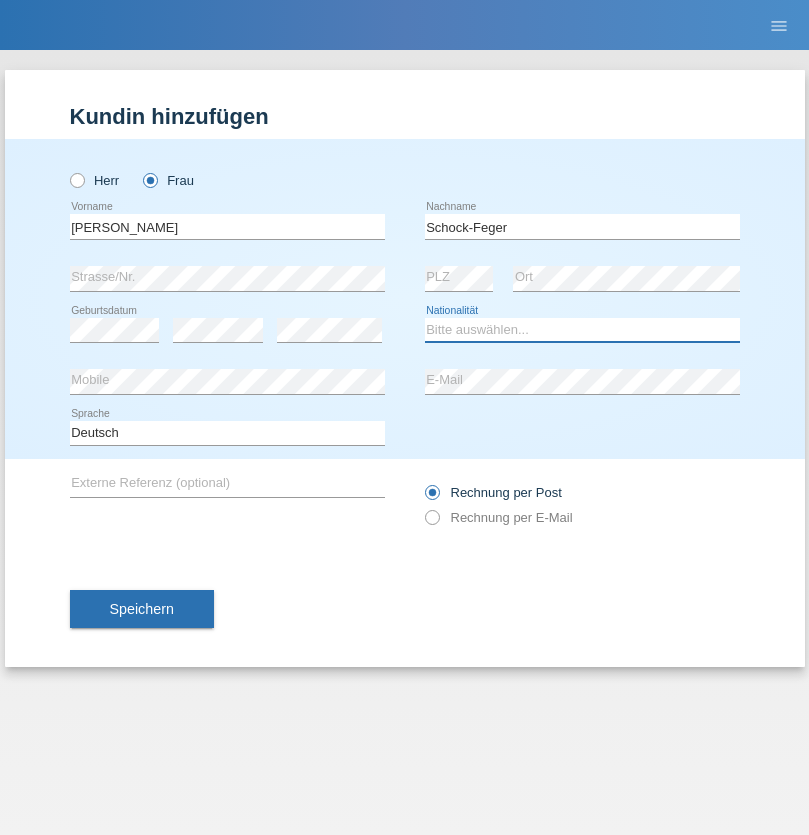 select on "CH" 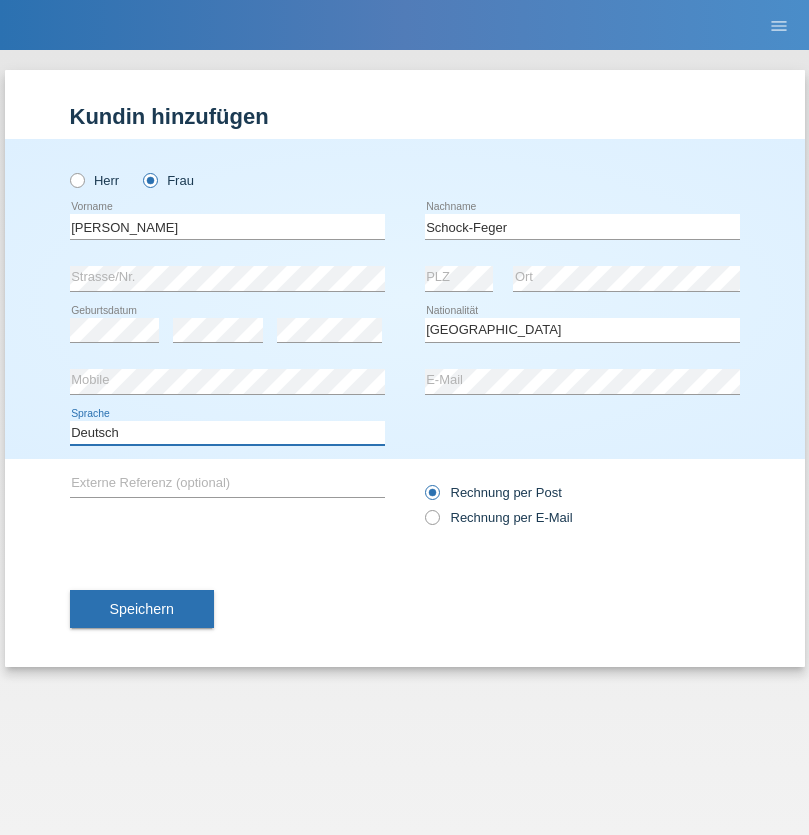 select on "en" 